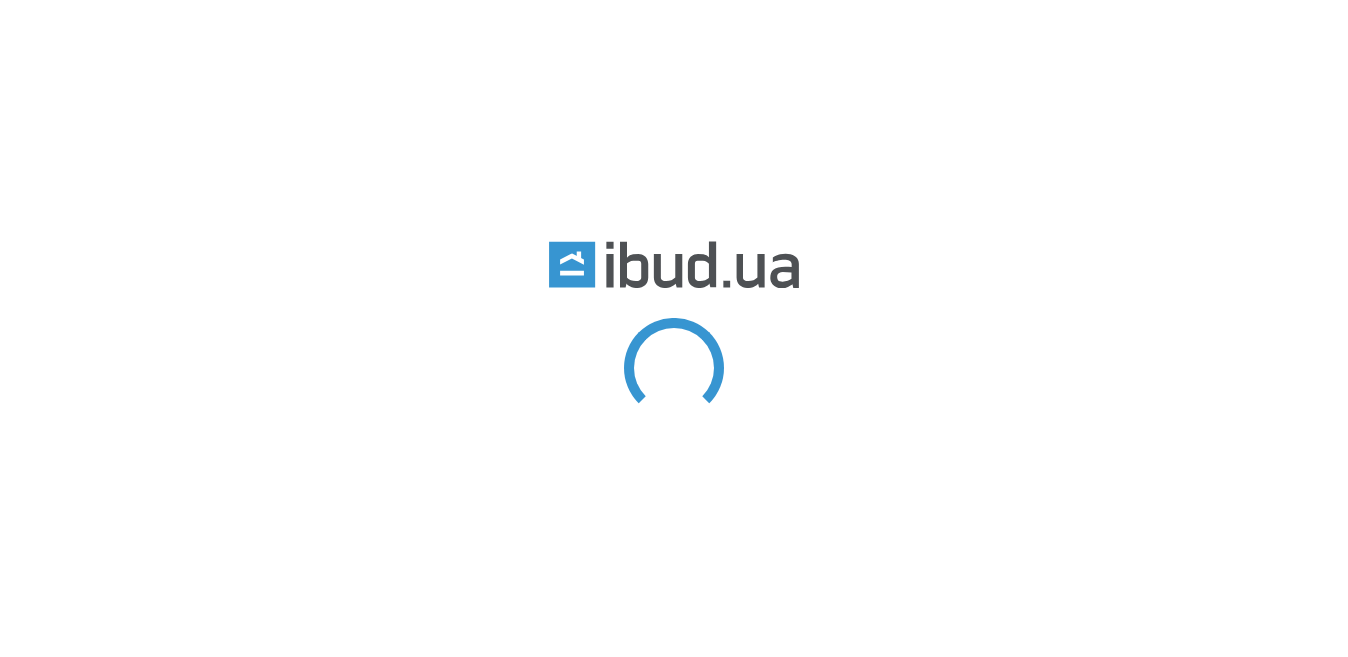 scroll, scrollTop: 0, scrollLeft: 0, axis: both 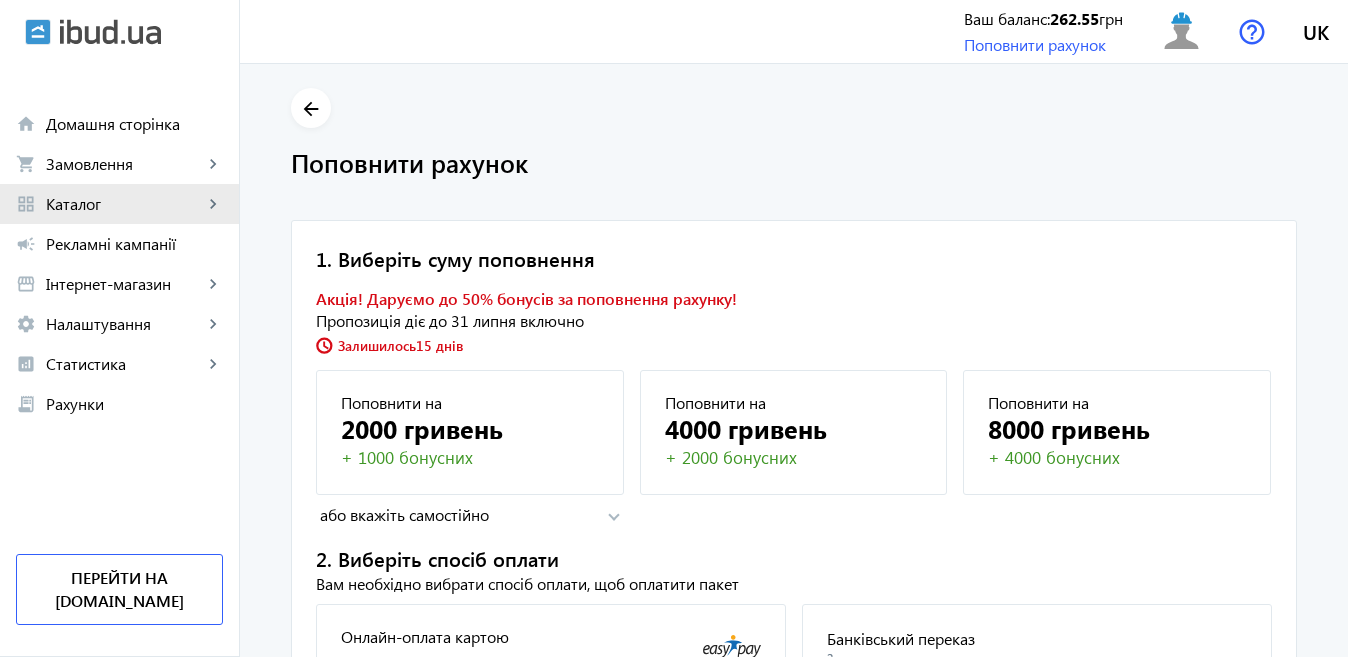 click on "Каталог" 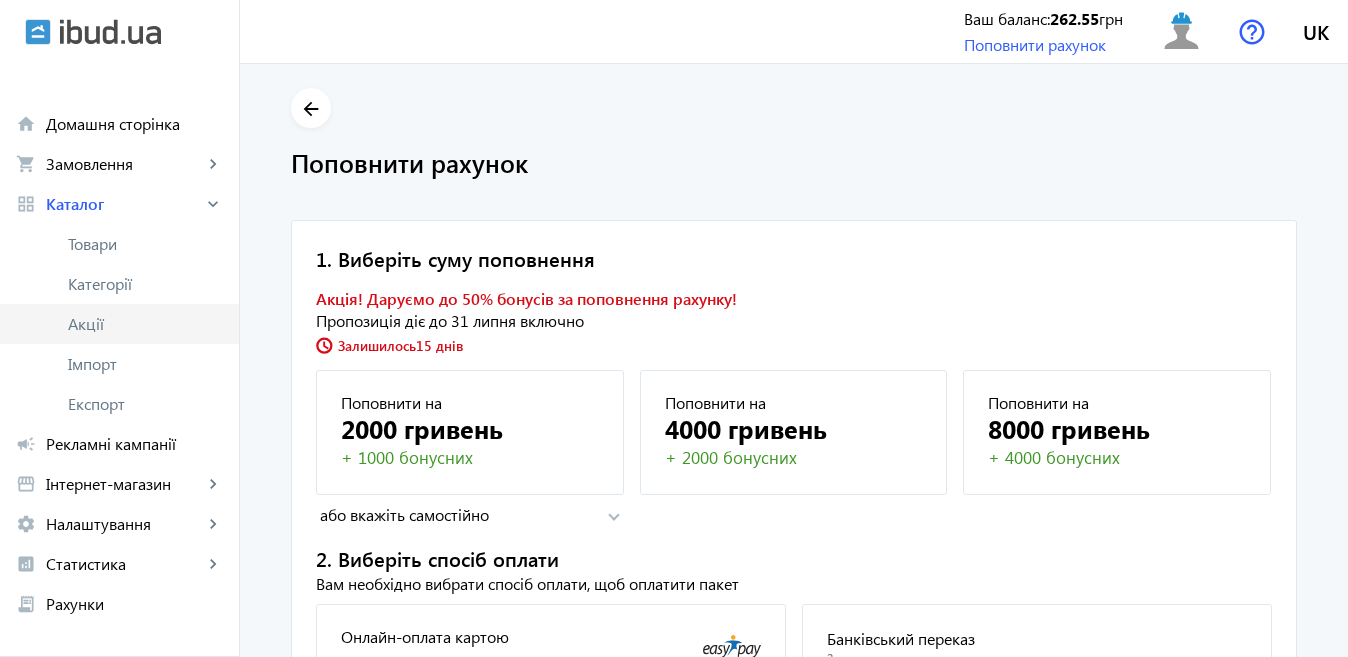 click on "Акції" 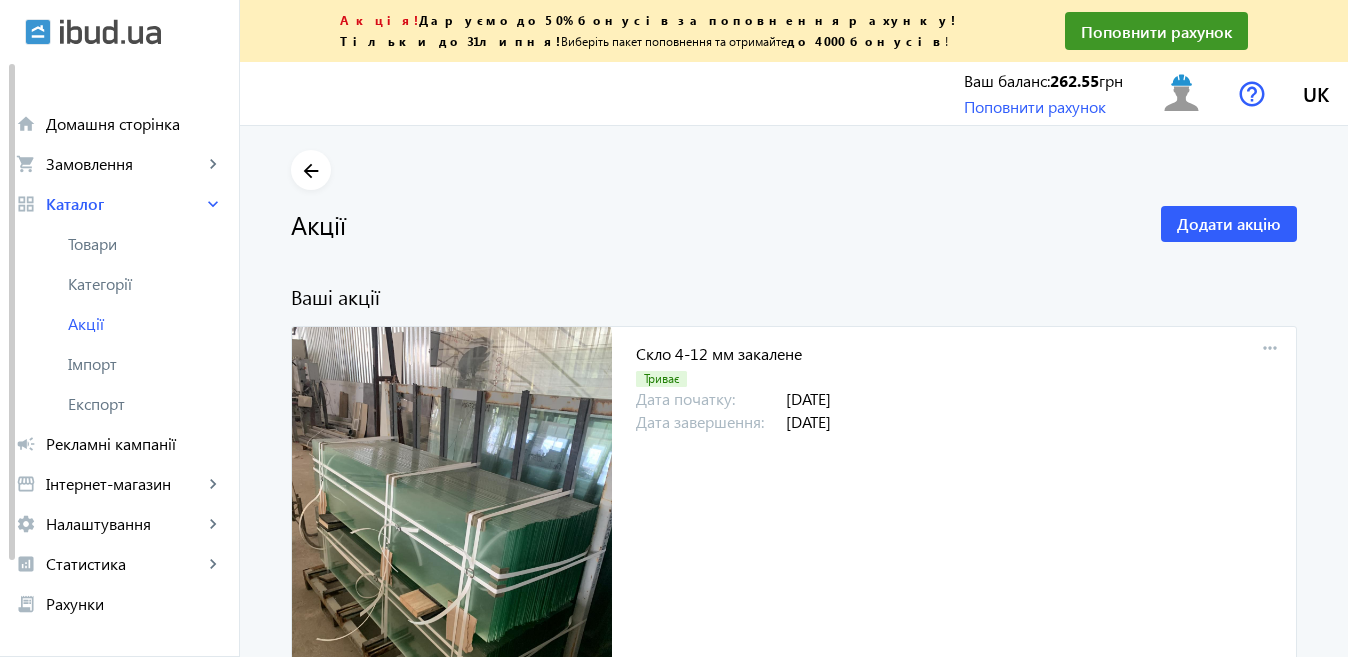 click on "more_horiz" at bounding box center [1270, 349] 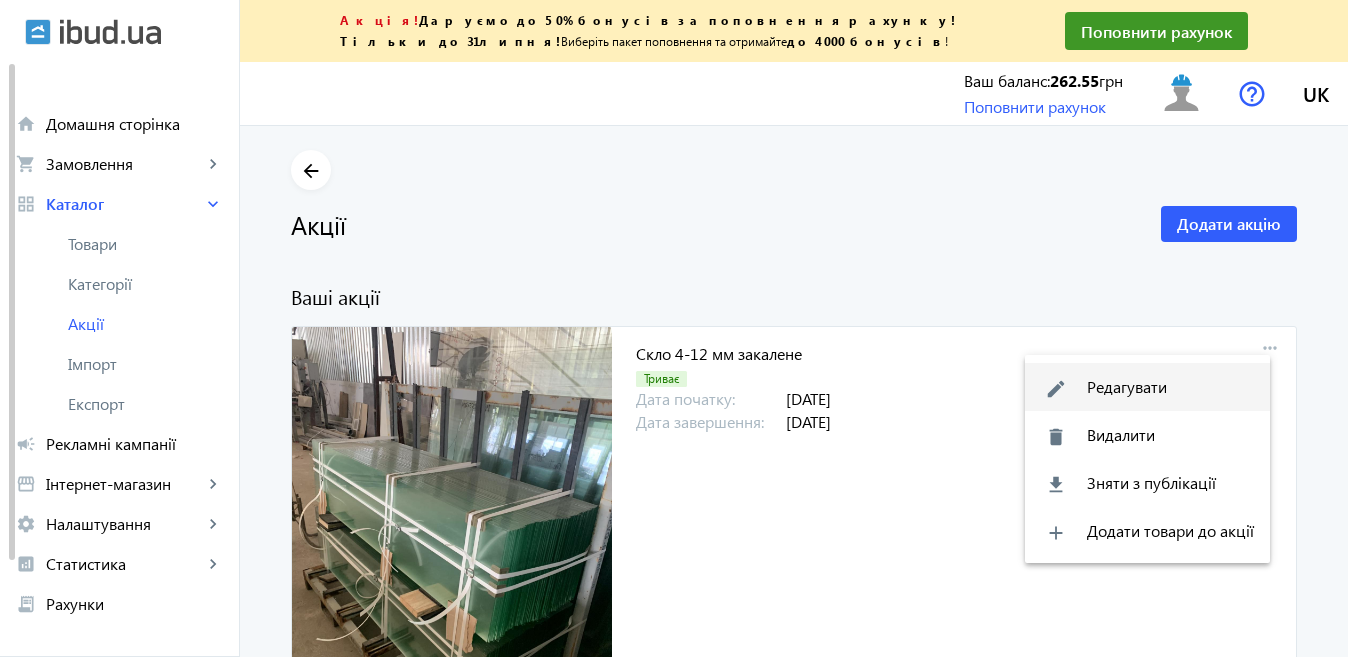 click on "edit Редагувати" at bounding box center (1147, 387) 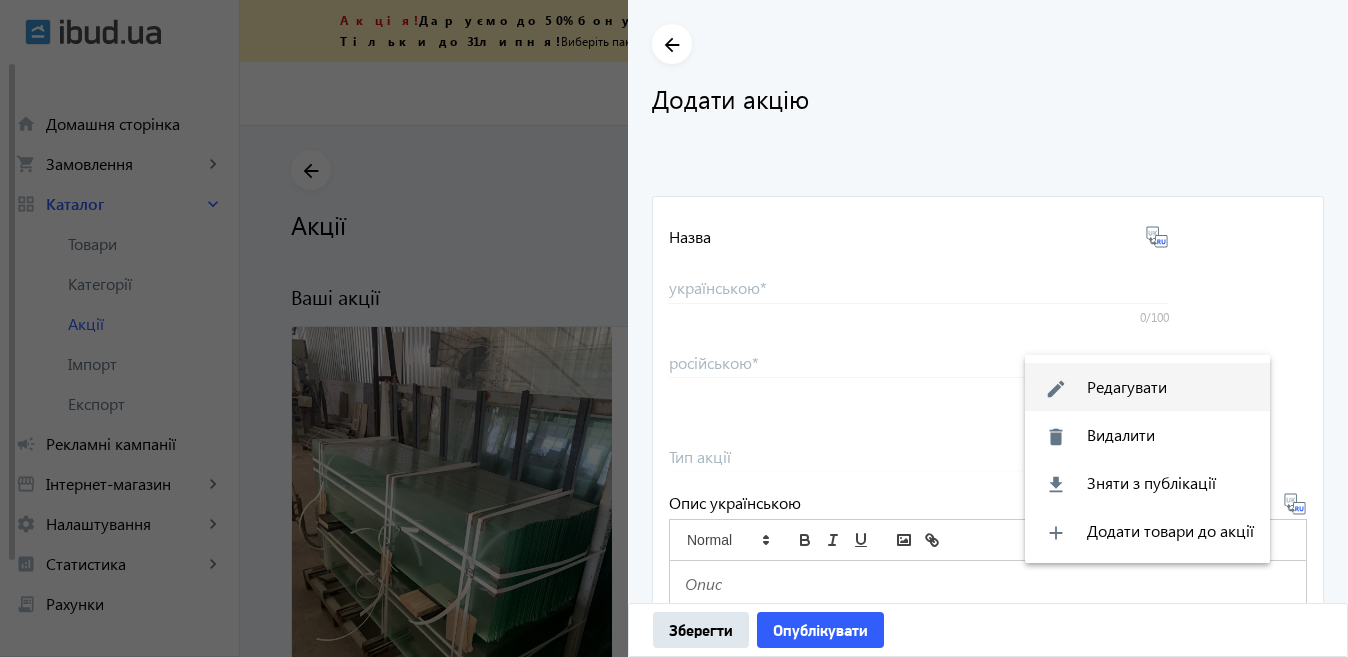 type on "Скло 4-12  мм закалене" 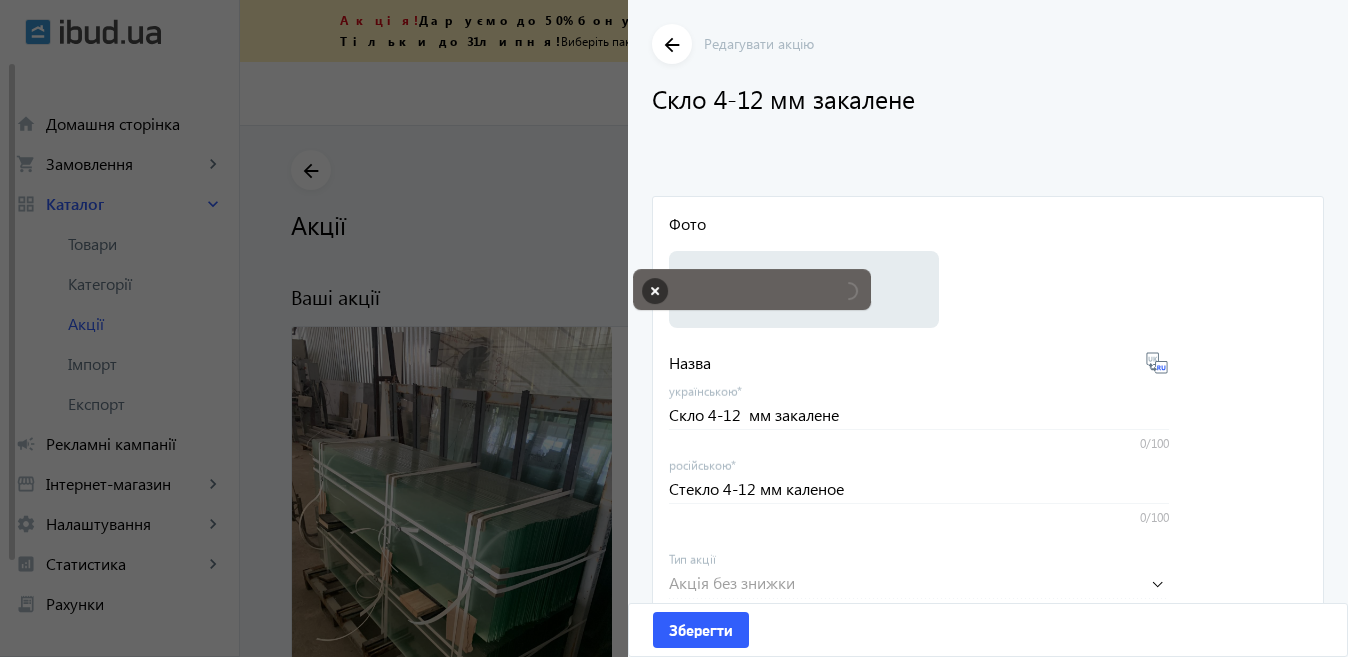 scroll, scrollTop: 500, scrollLeft: 0, axis: vertical 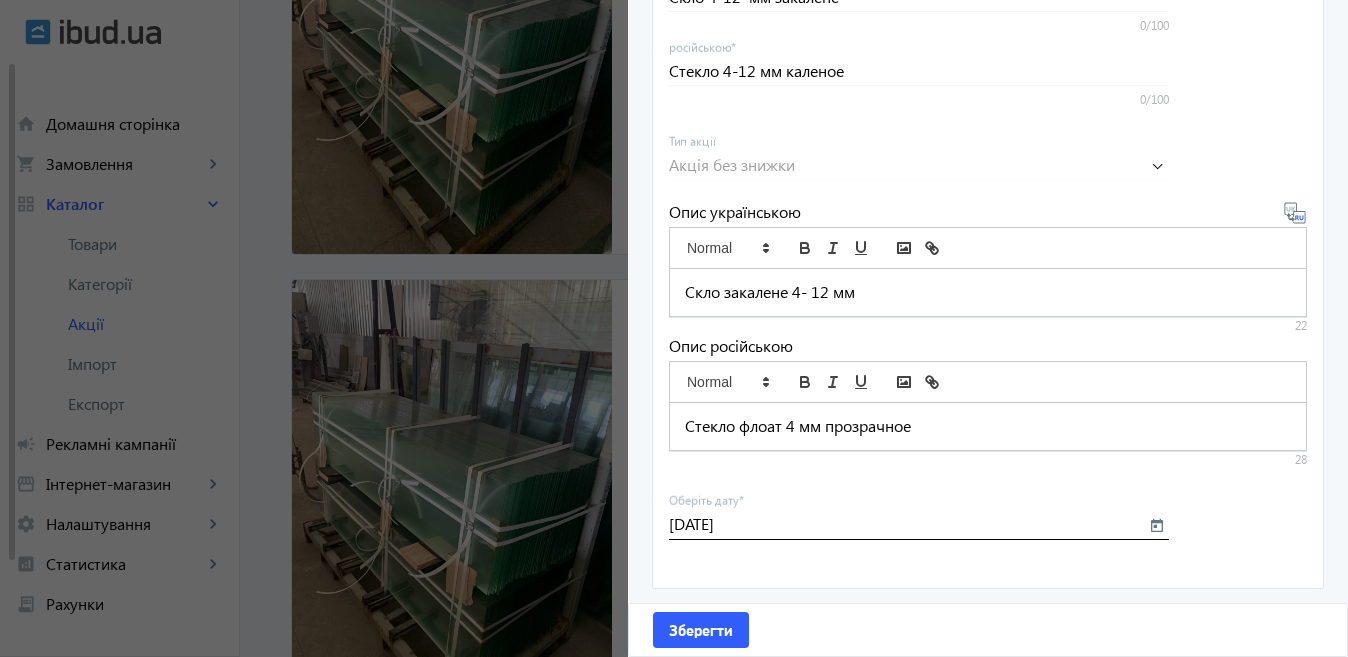 click 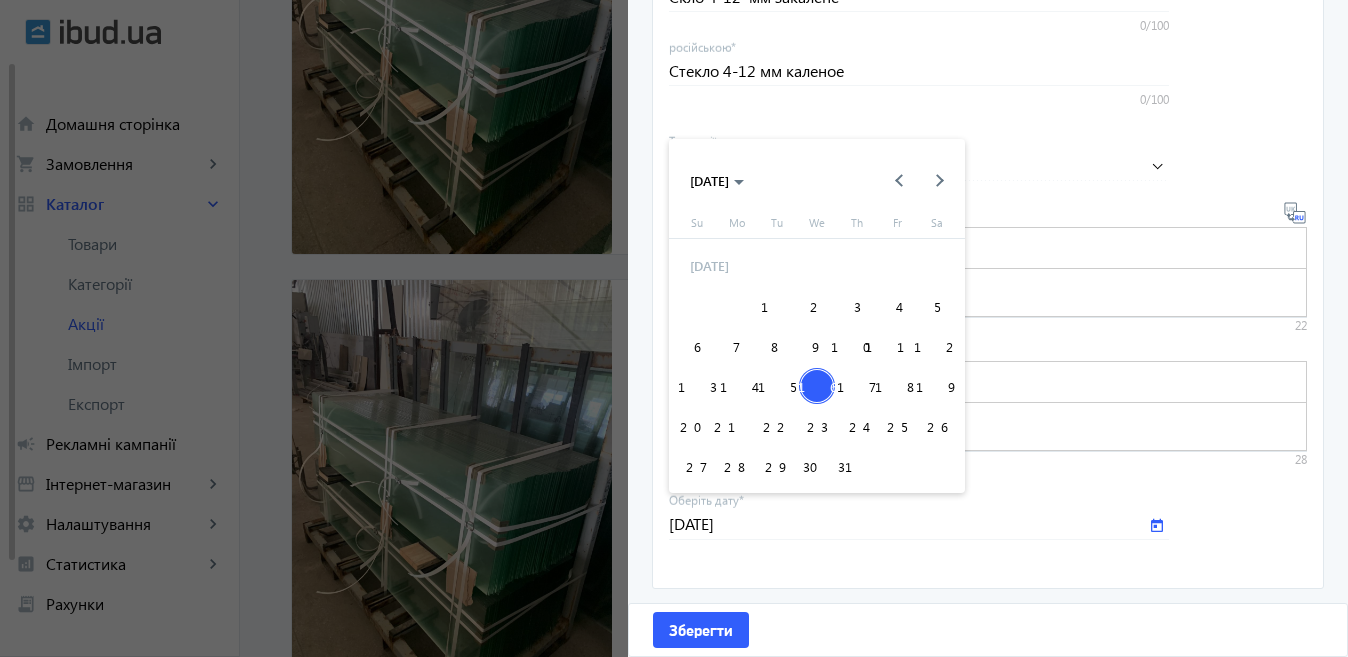 click on "18" at bounding box center (897, 386) 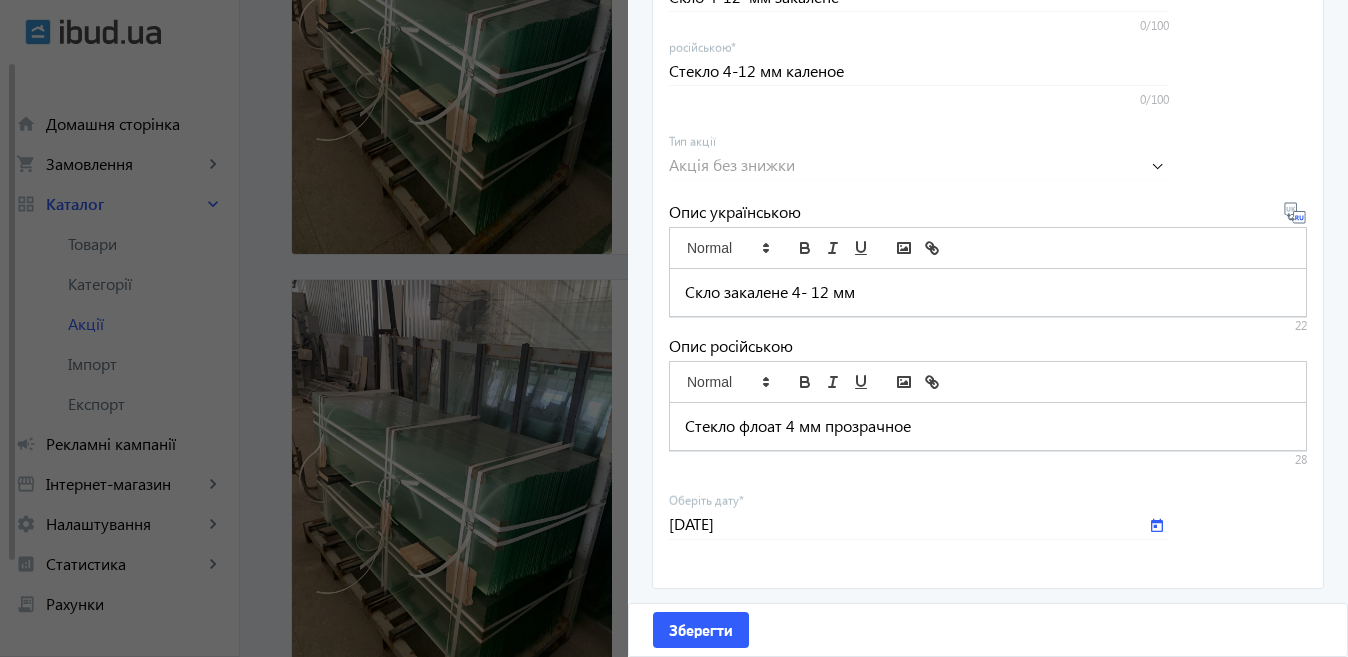 type on "[DATE]" 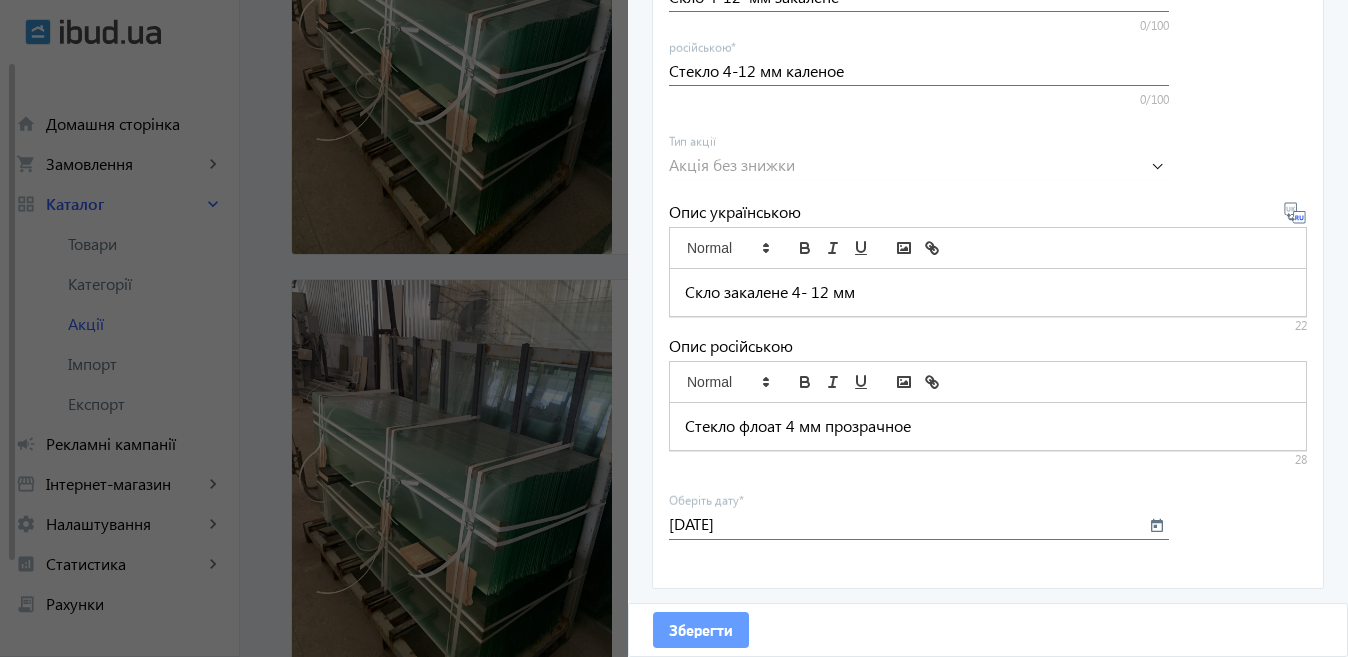 click on "Зберегти" 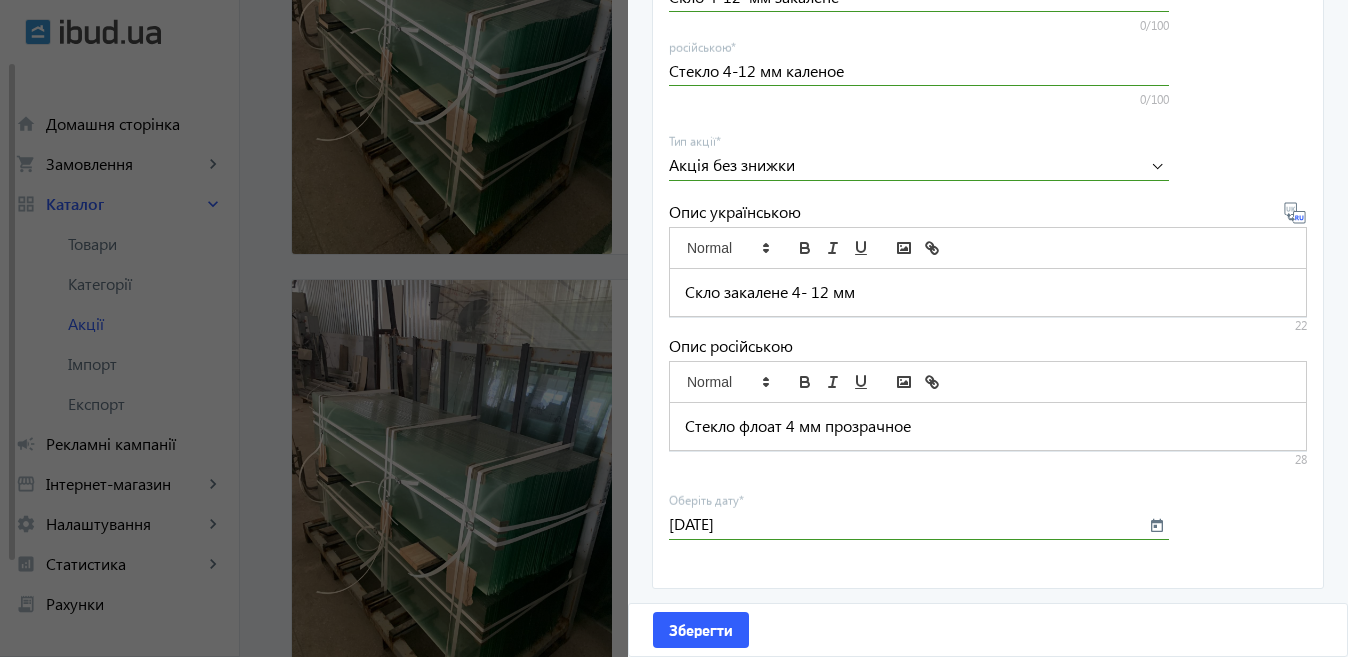 click 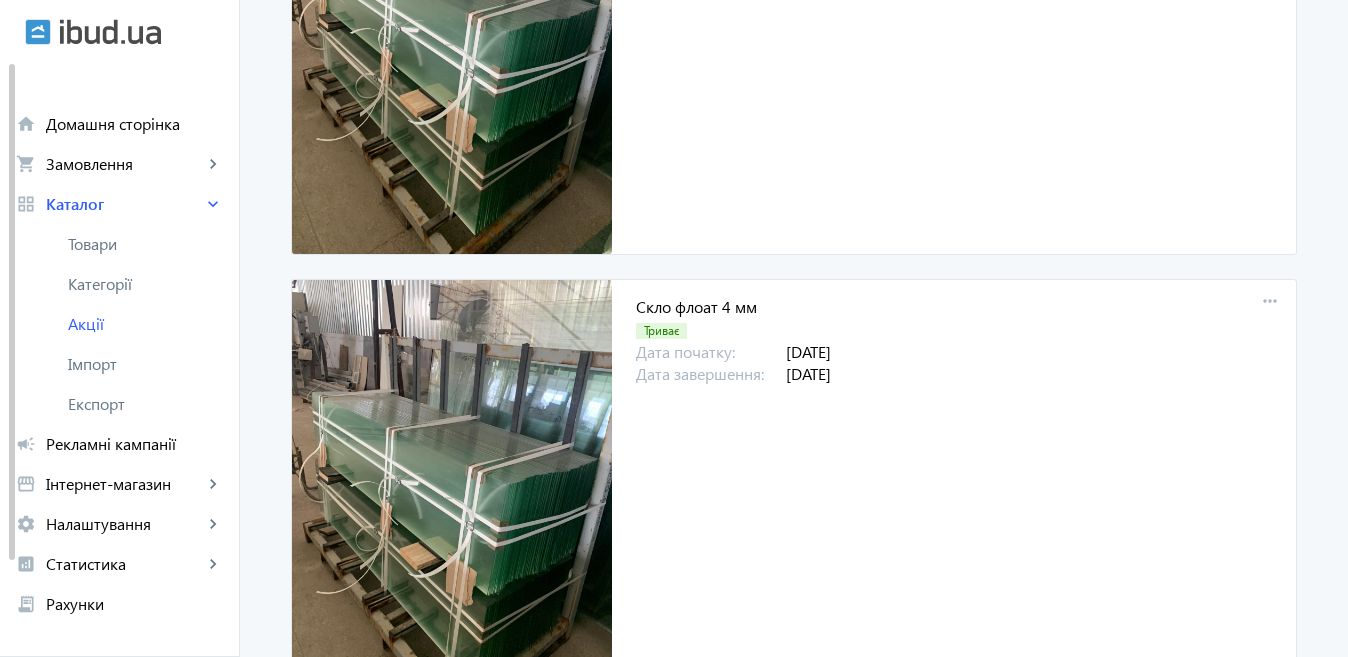 scroll, scrollTop: 16, scrollLeft: 0, axis: vertical 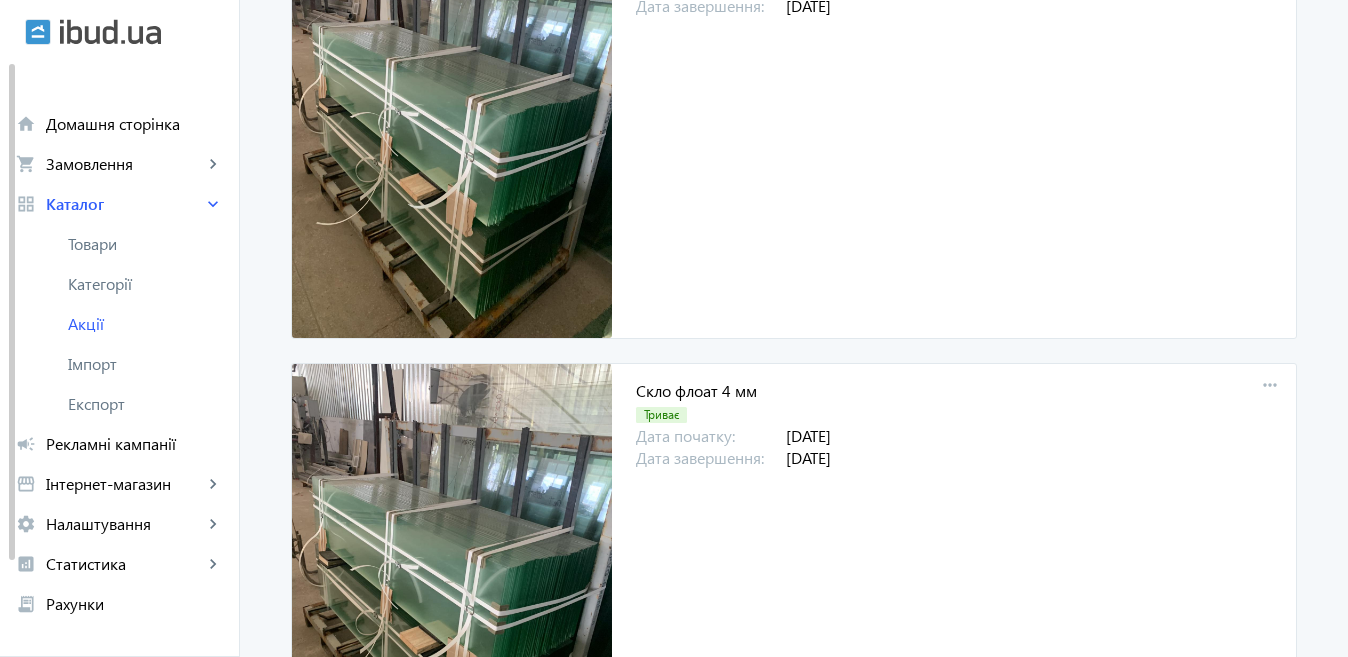 click on "more_horiz" at bounding box center [1270, 386] 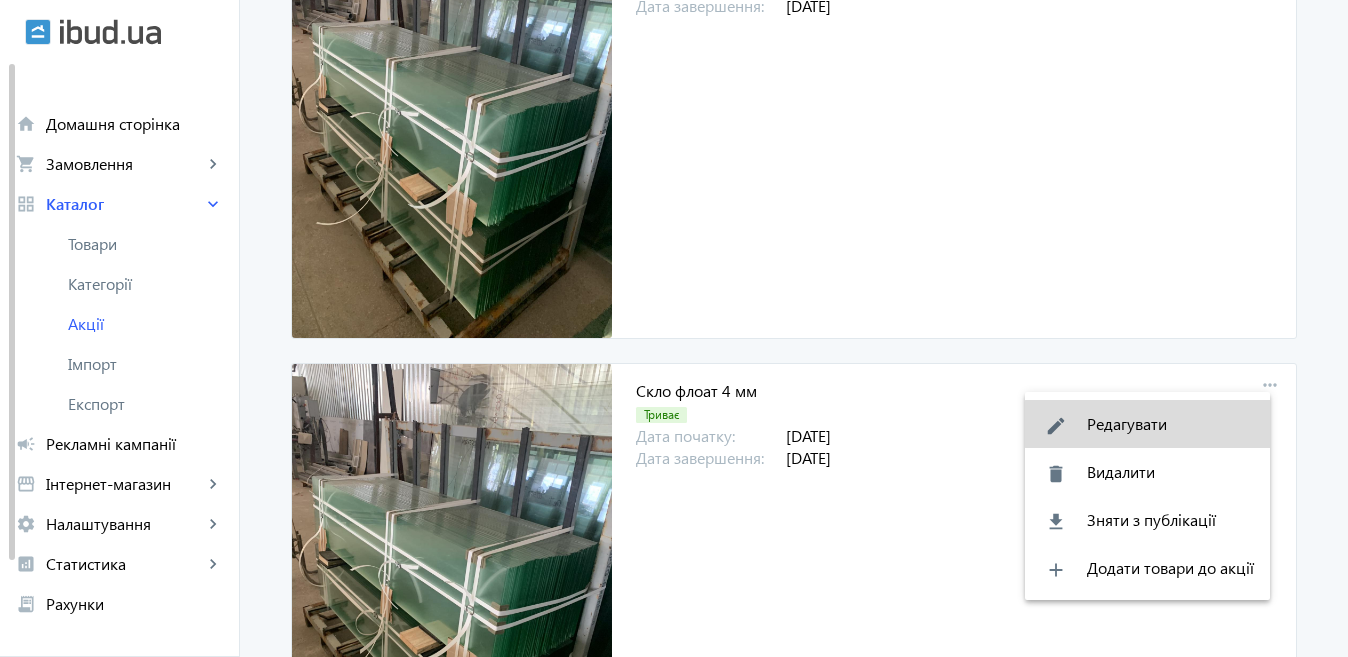 click on "edit Редагувати" at bounding box center (1147, 424) 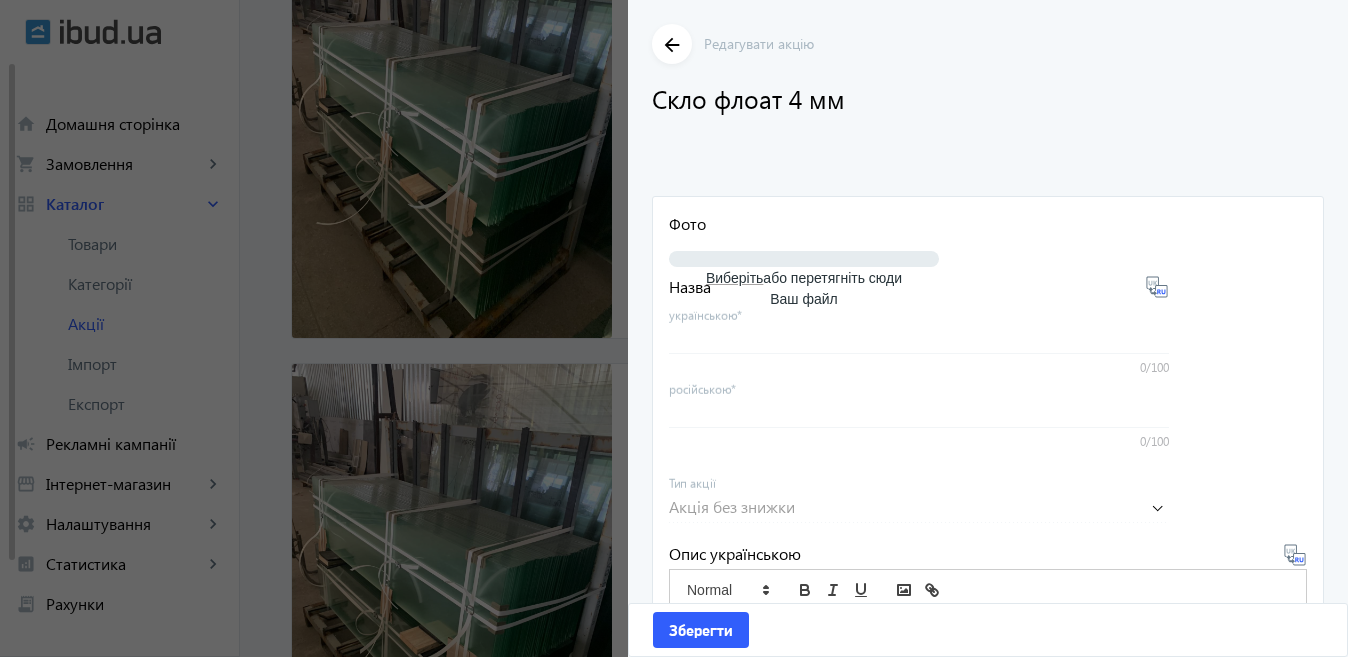 type on "Скло флоат  4 мм" 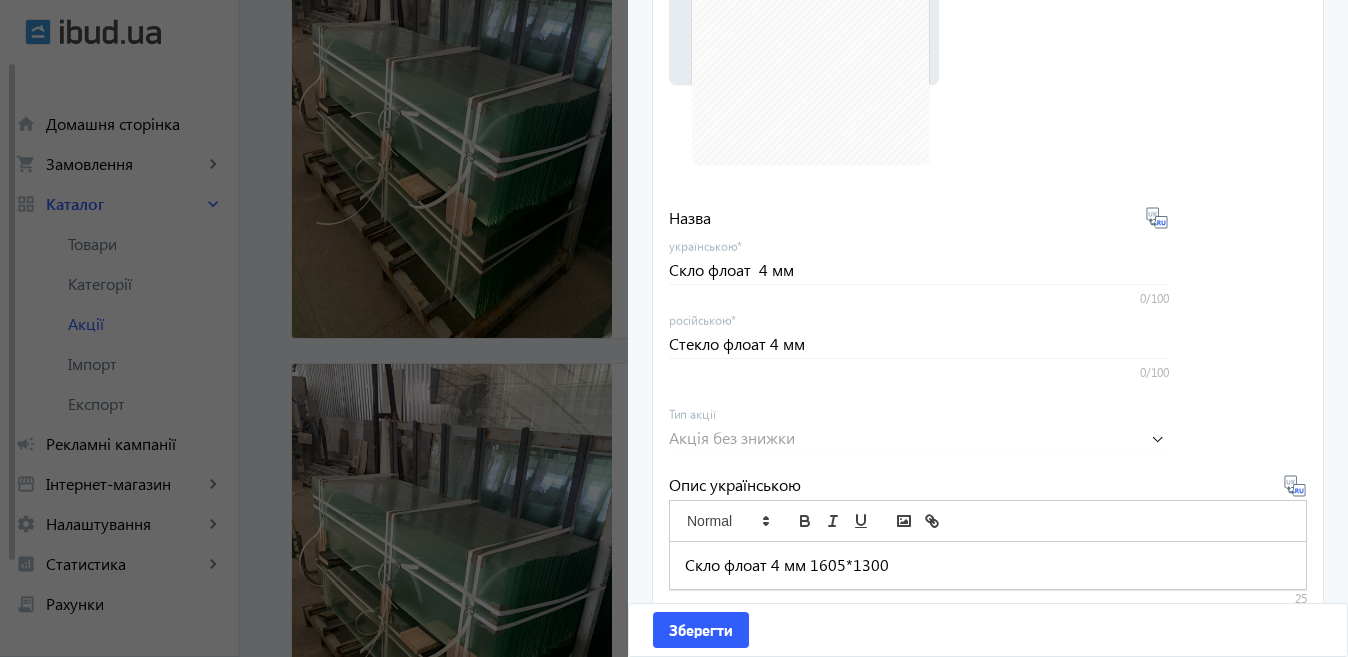 scroll, scrollTop: 691, scrollLeft: 0, axis: vertical 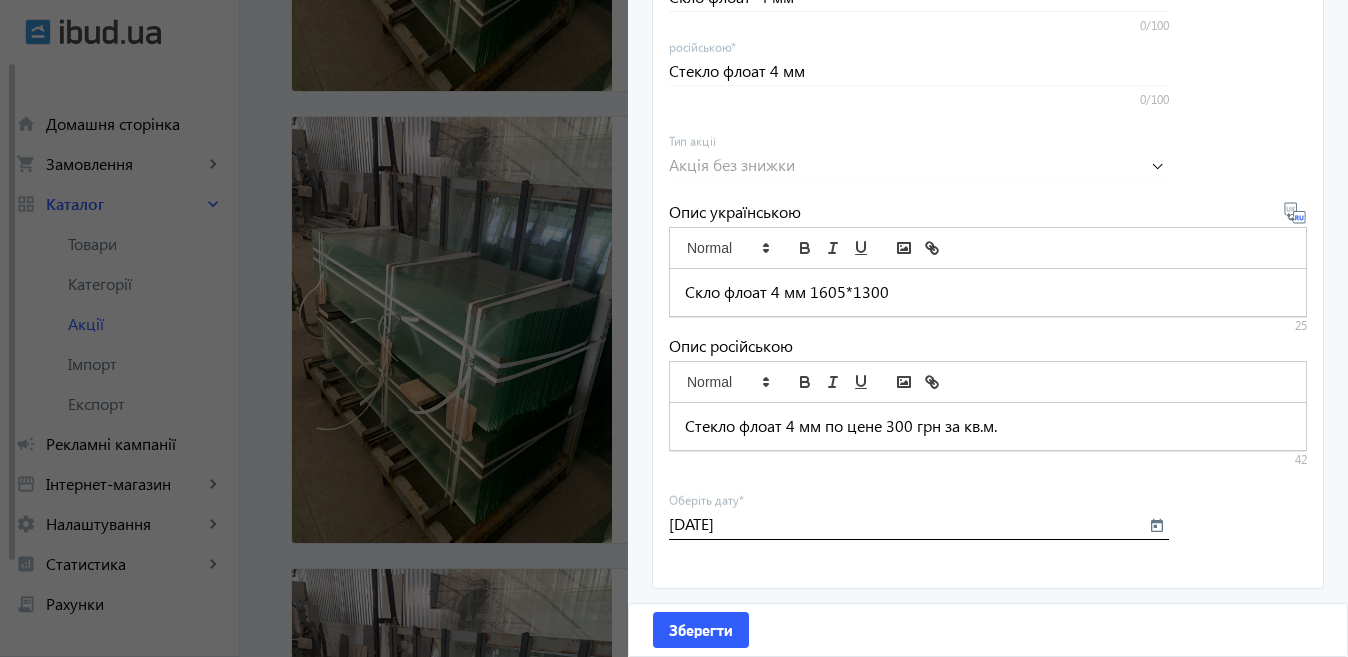 click 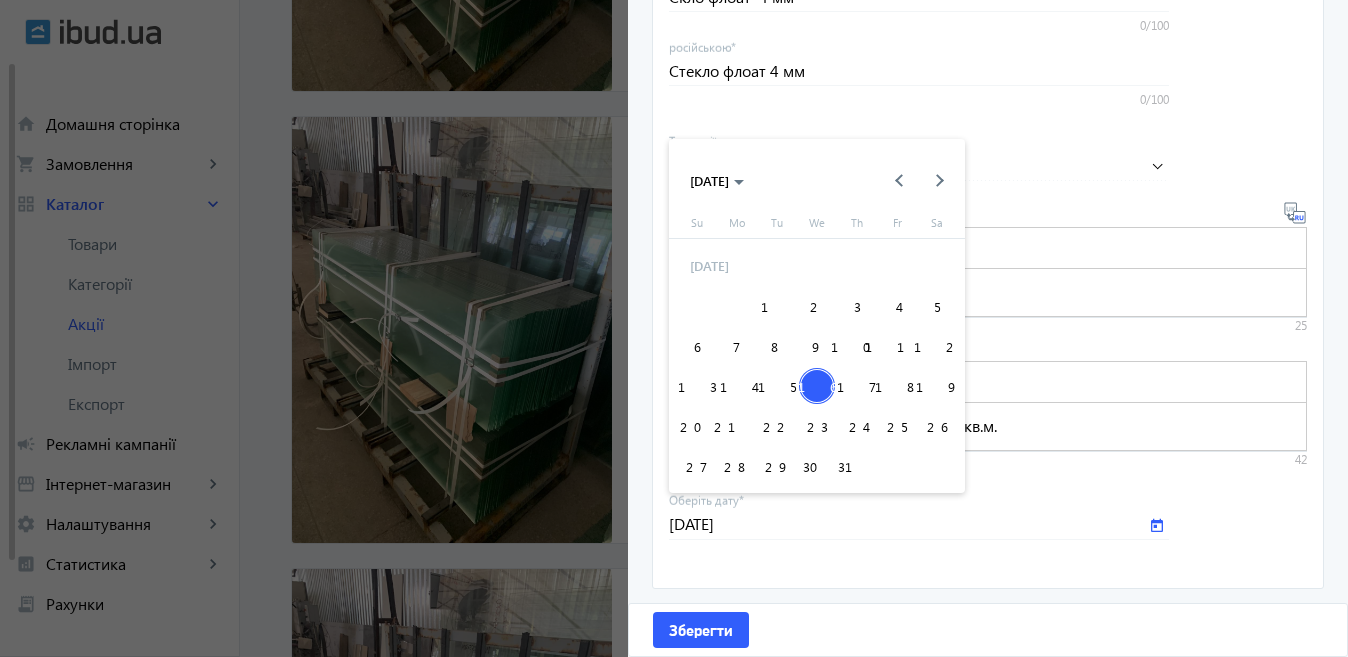 click on "18" at bounding box center (897, 386) 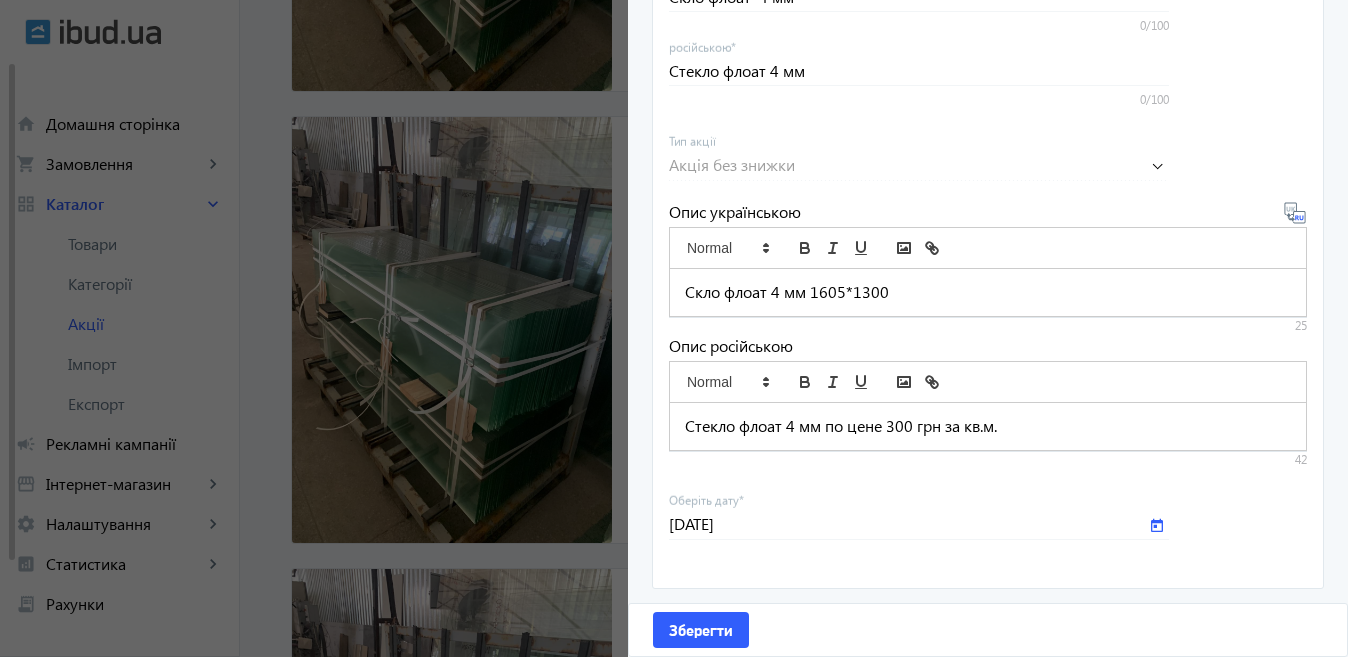 type on "[DATE]" 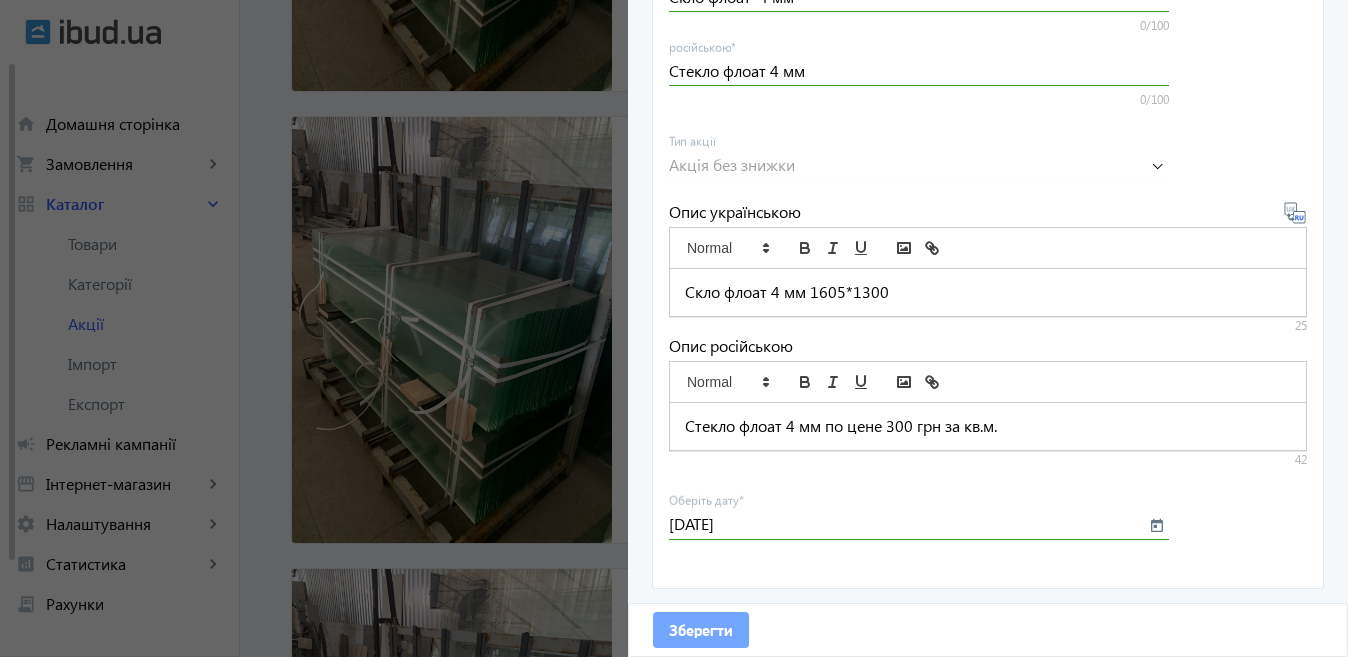 click on "Зберегти" 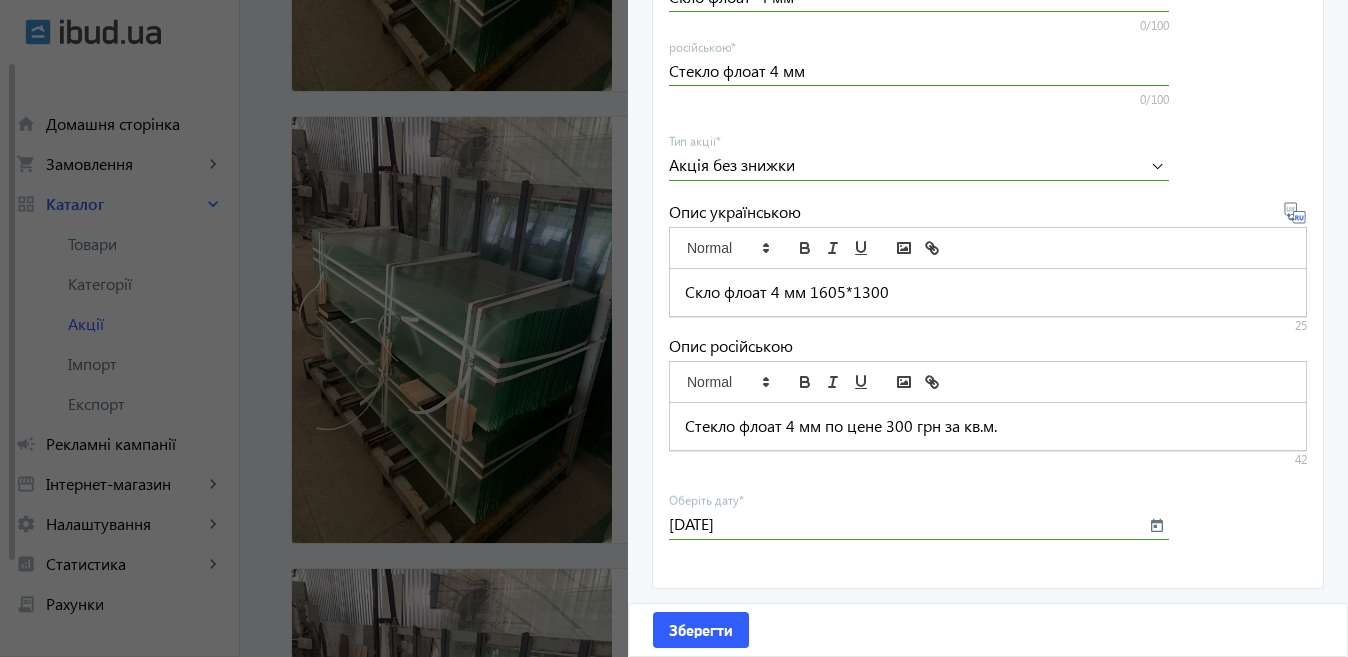 click 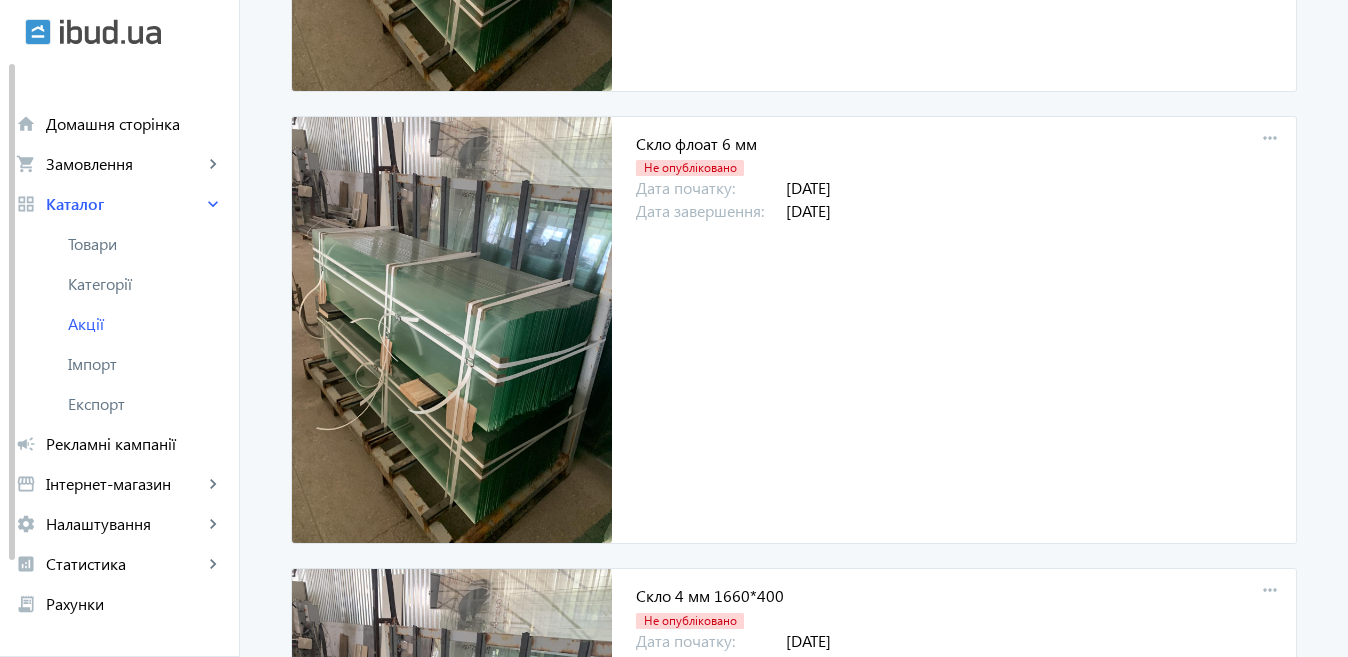 scroll, scrollTop: 469, scrollLeft: 0, axis: vertical 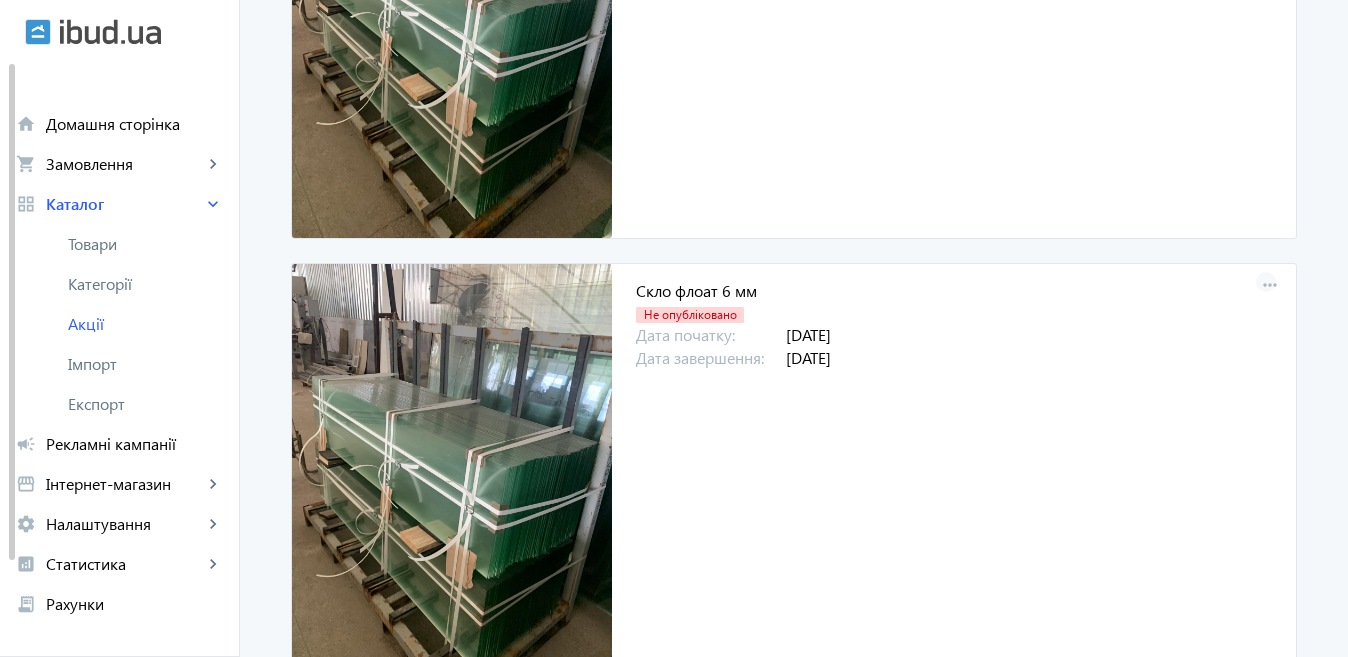 click on "more_horiz" at bounding box center (1270, 286) 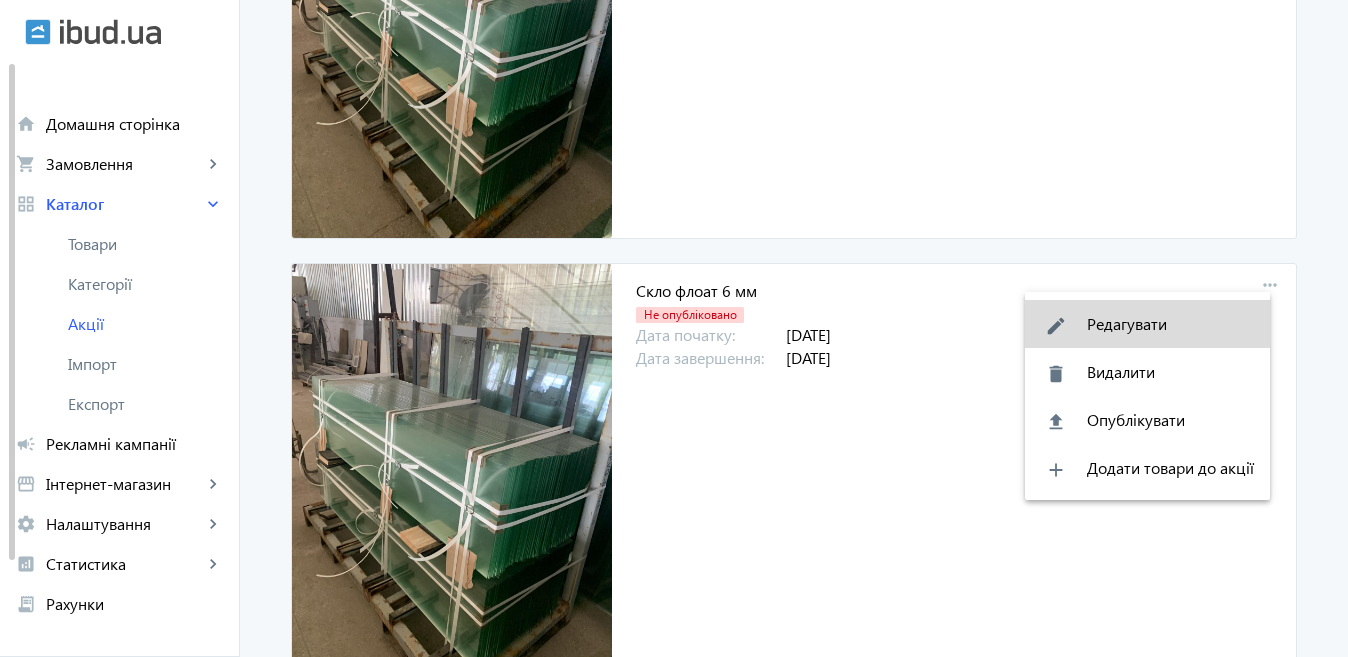 click on "edit Редагувати" at bounding box center [1147, 324] 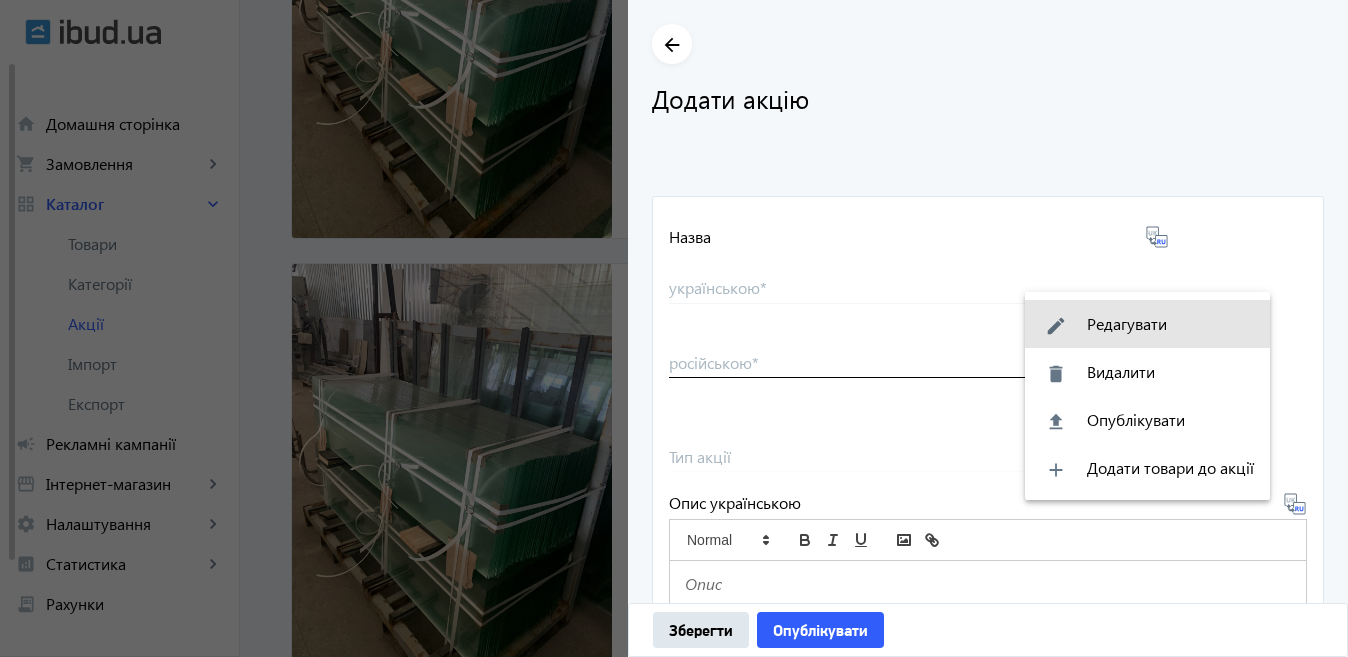 type on "Скло флоат  6 мм" 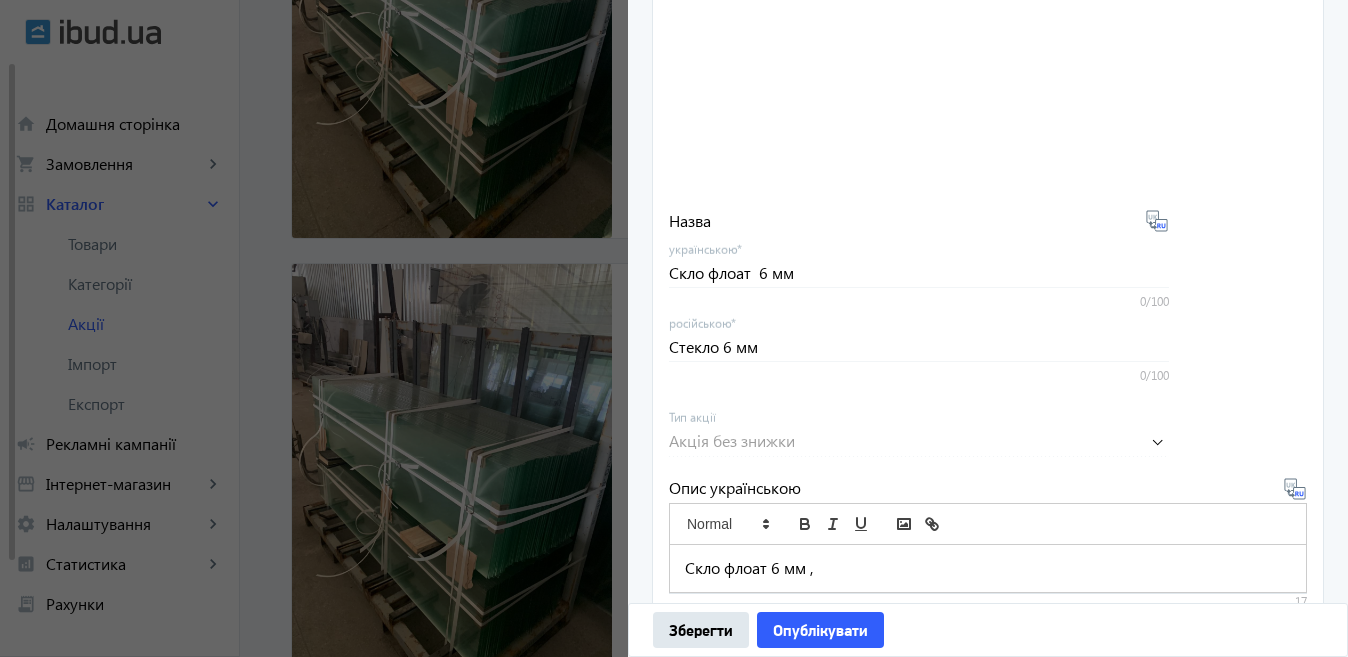 scroll, scrollTop: 691, scrollLeft: 0, axis: vertical 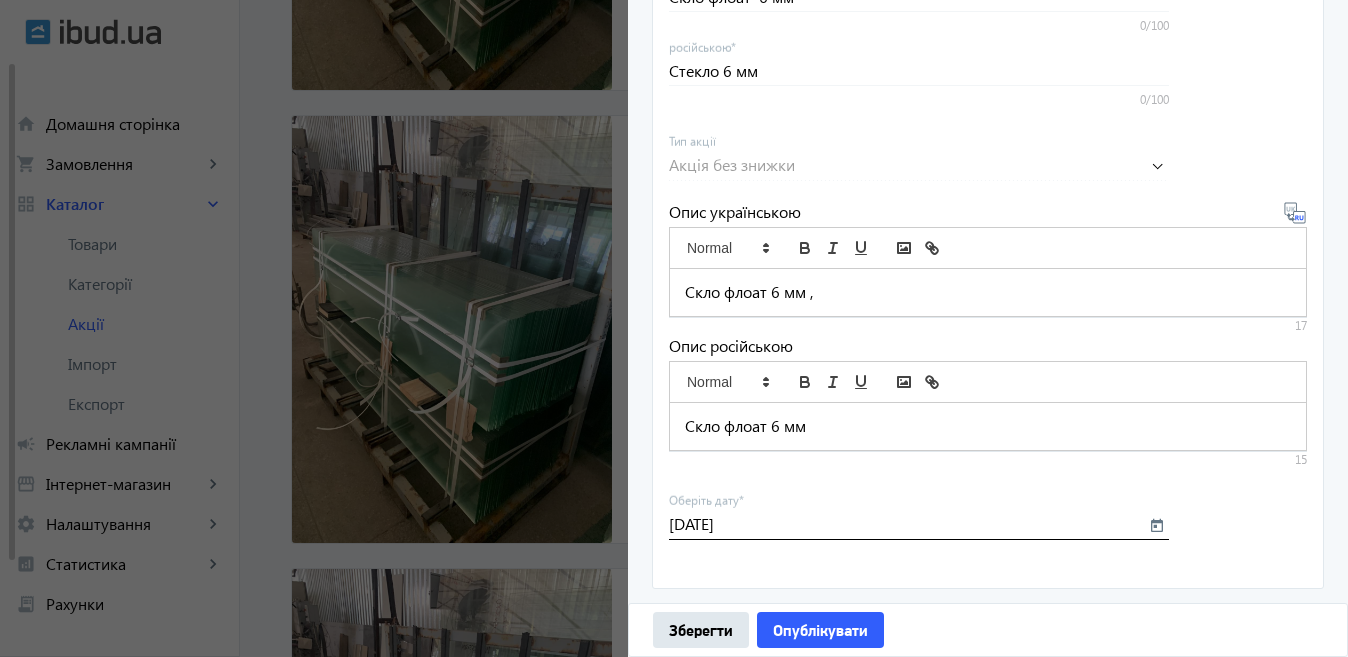 click 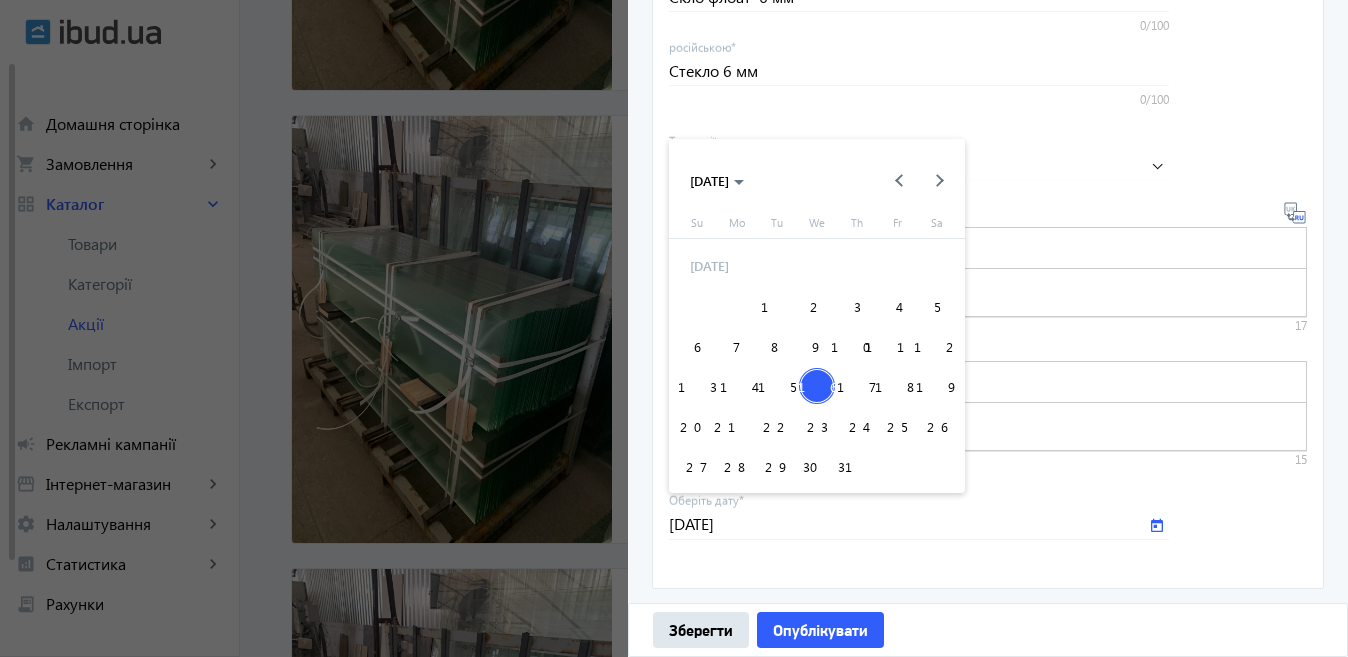 click on "18" at bounding box center (897, 386) 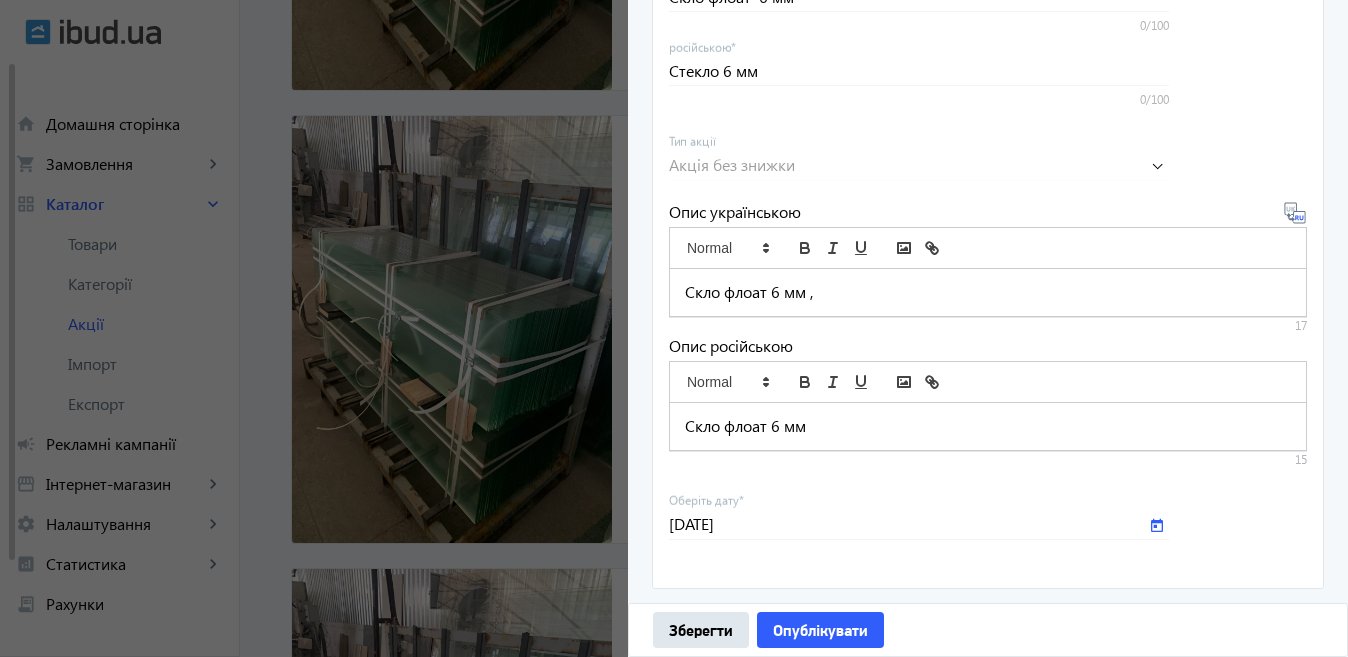 type on "[DATE]" 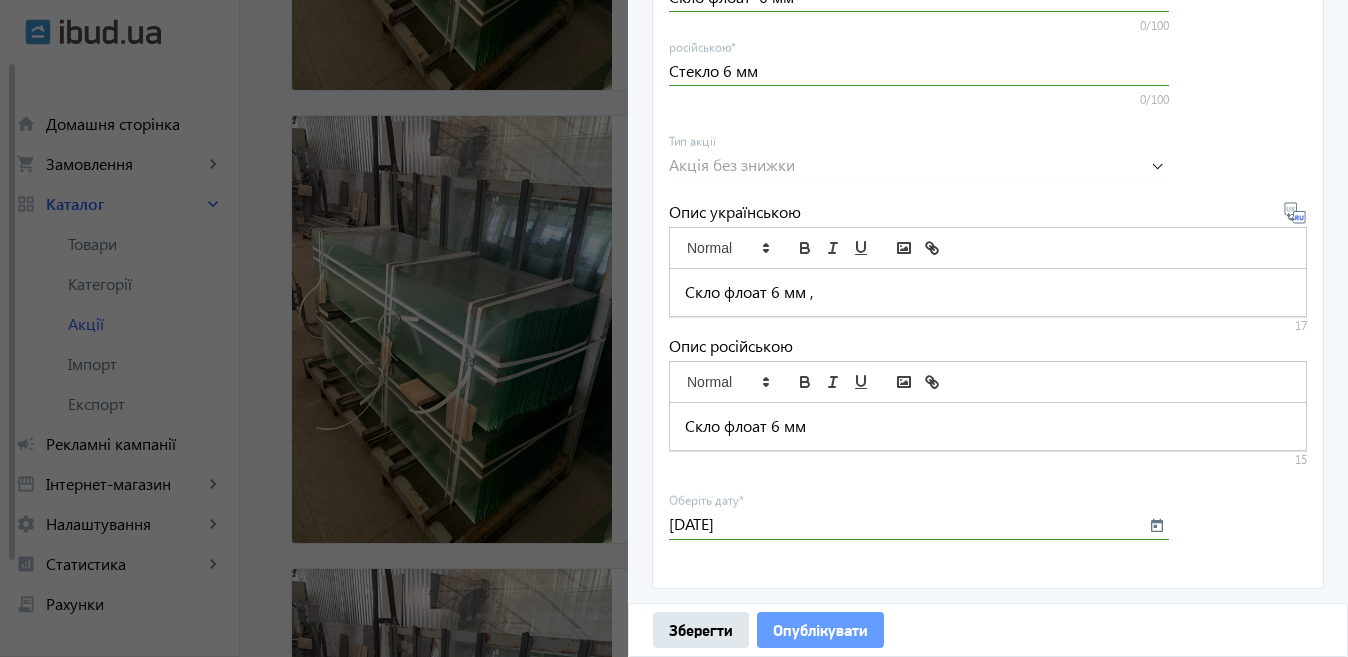click on "Опублікувати" 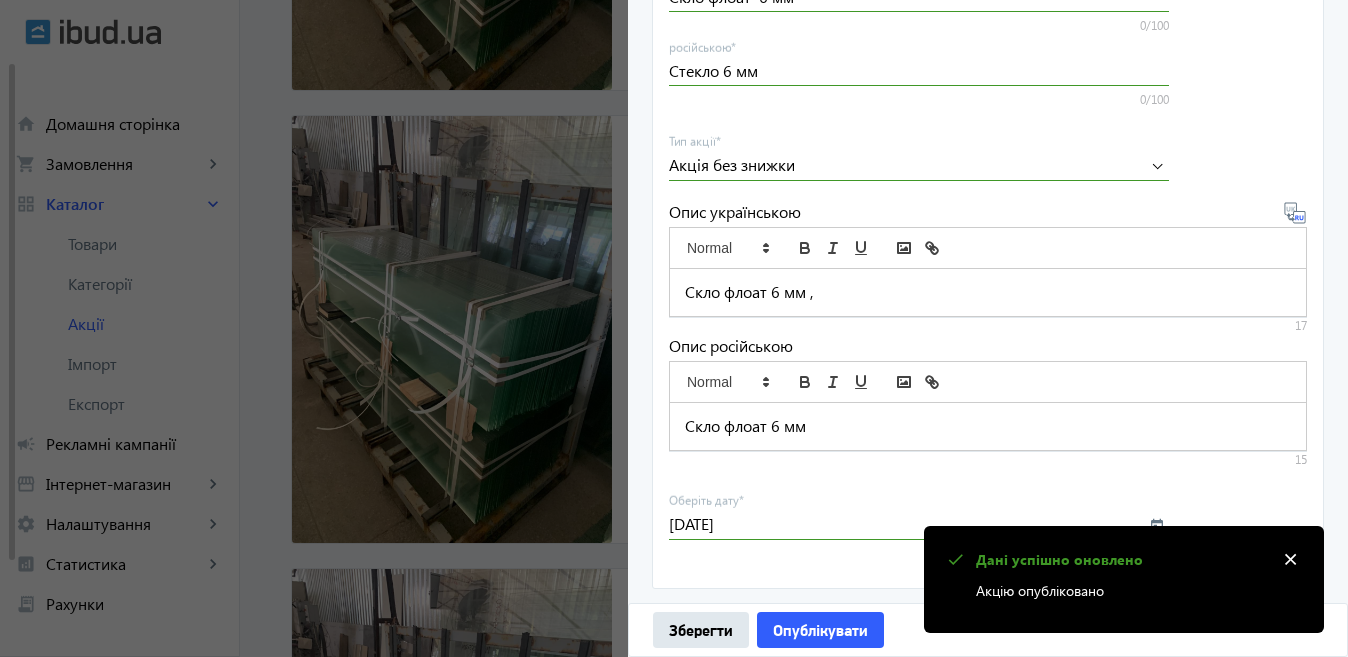 click 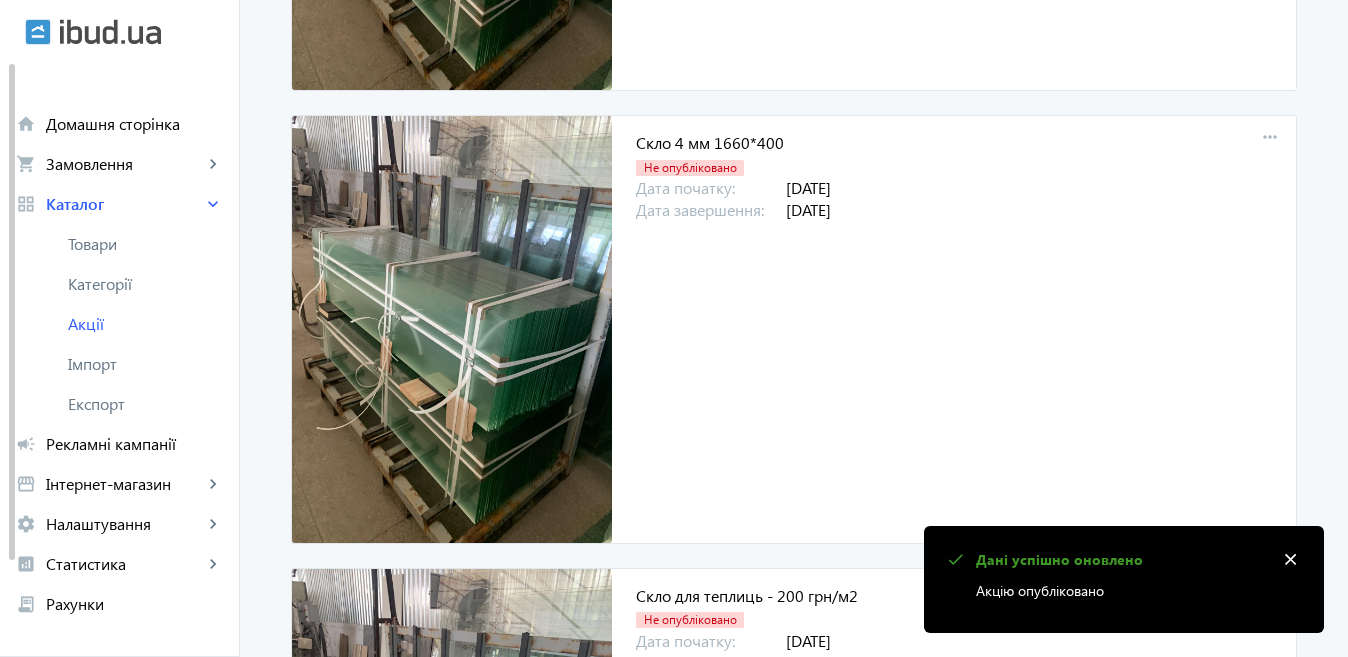 scroll, scrollTop: 922, scrollLeft: 0, axis: vertical 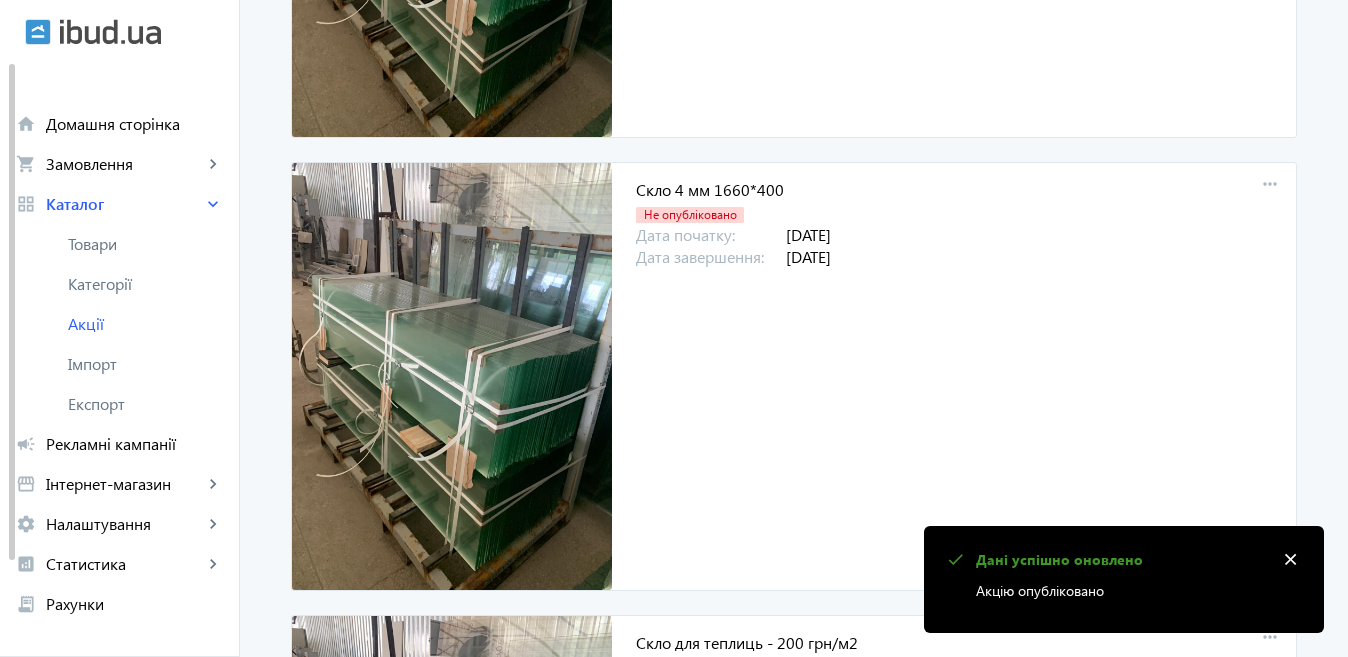 click on "more_horiz" at bounding box center [1270, 185] 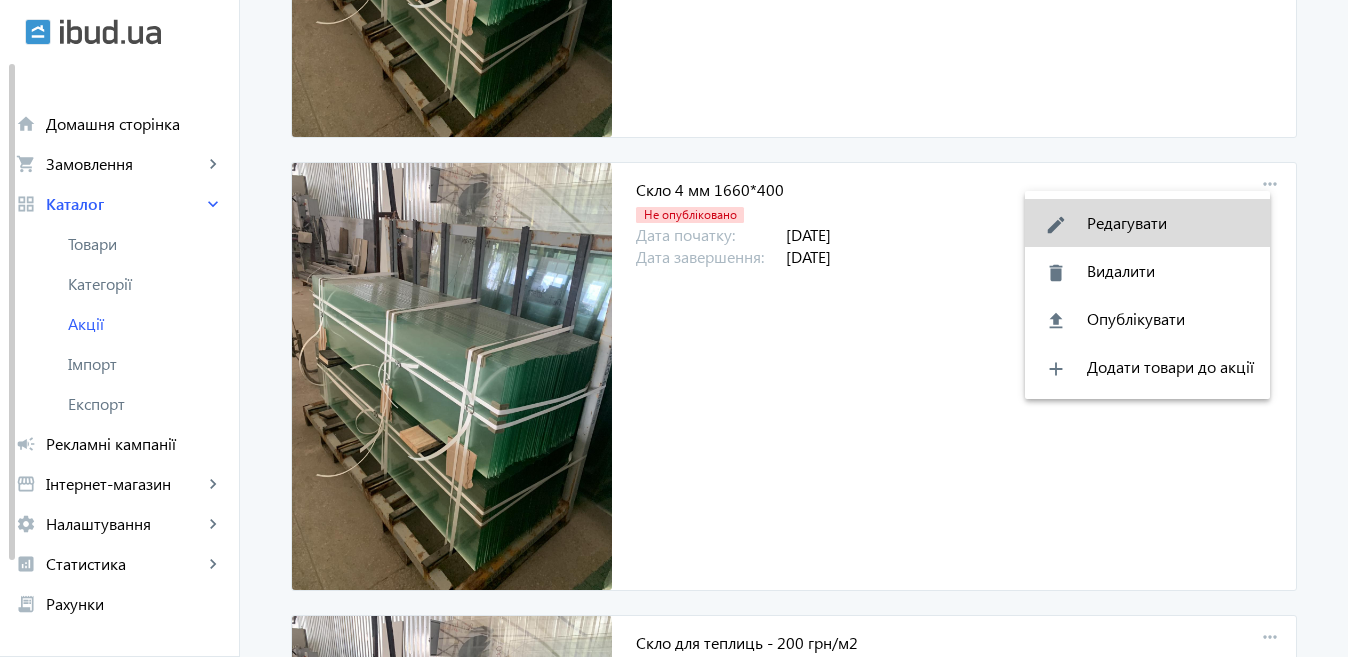 click on "edit Редагувати" at bounding box center [1147, 223] 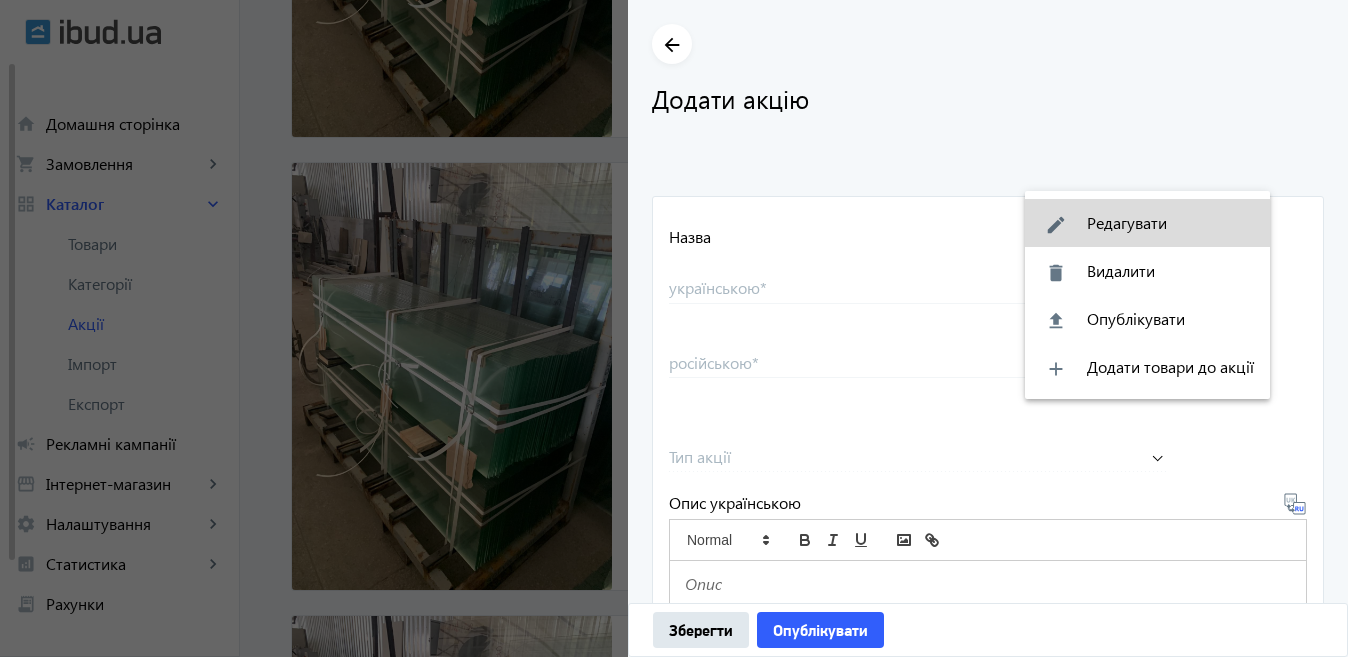 type on "Скло 4 мм 1660*400" 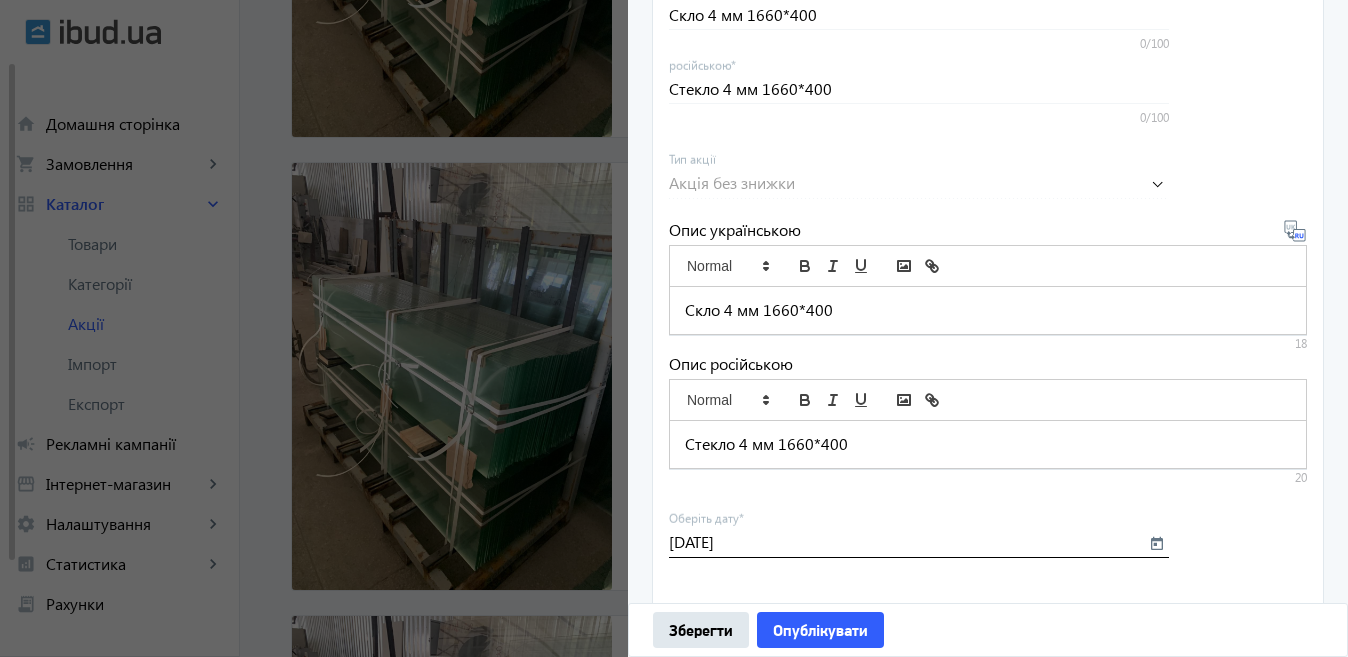 scroll, scrollTop: 691, scrollLeft: 0, axis: vertical 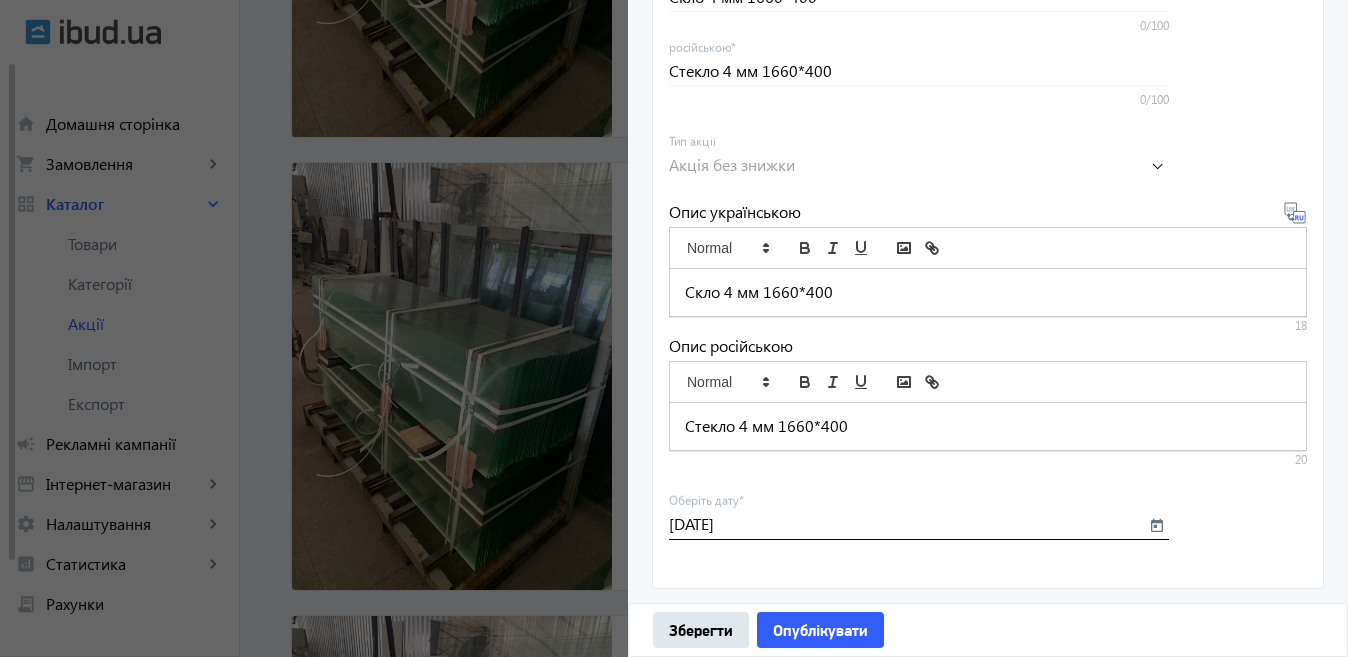 click 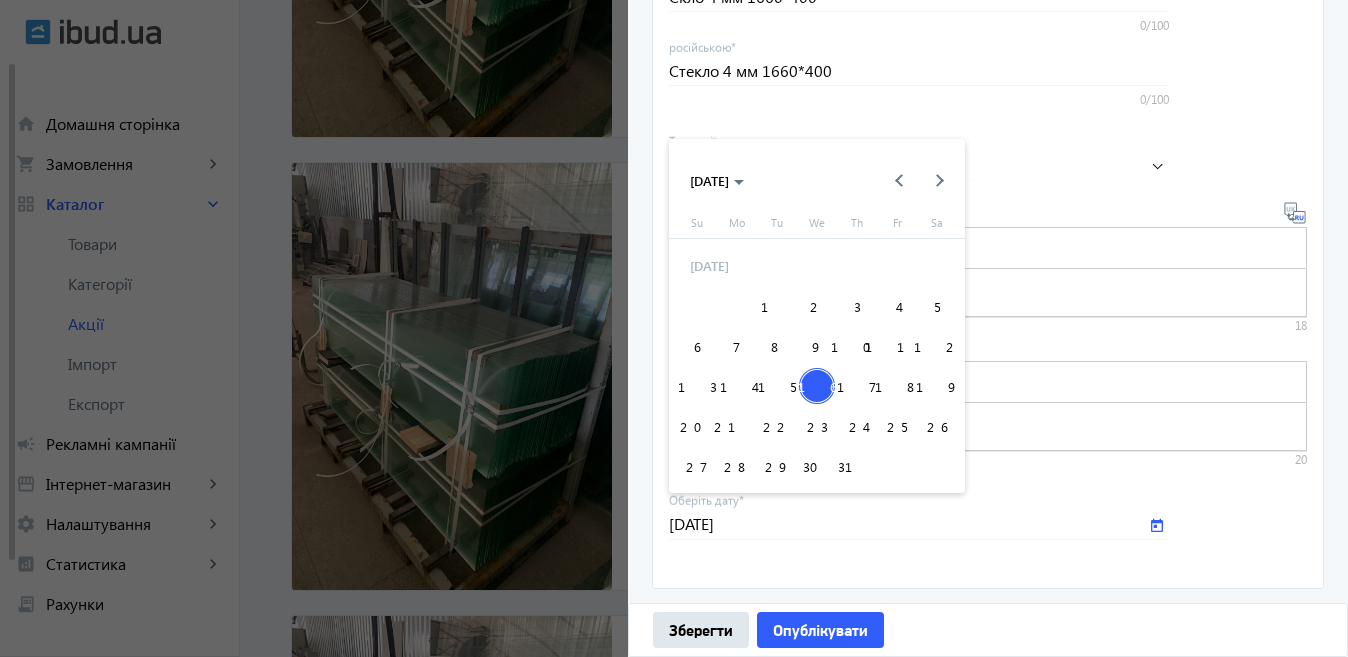 click on "18" at bounding box center [897, 386] 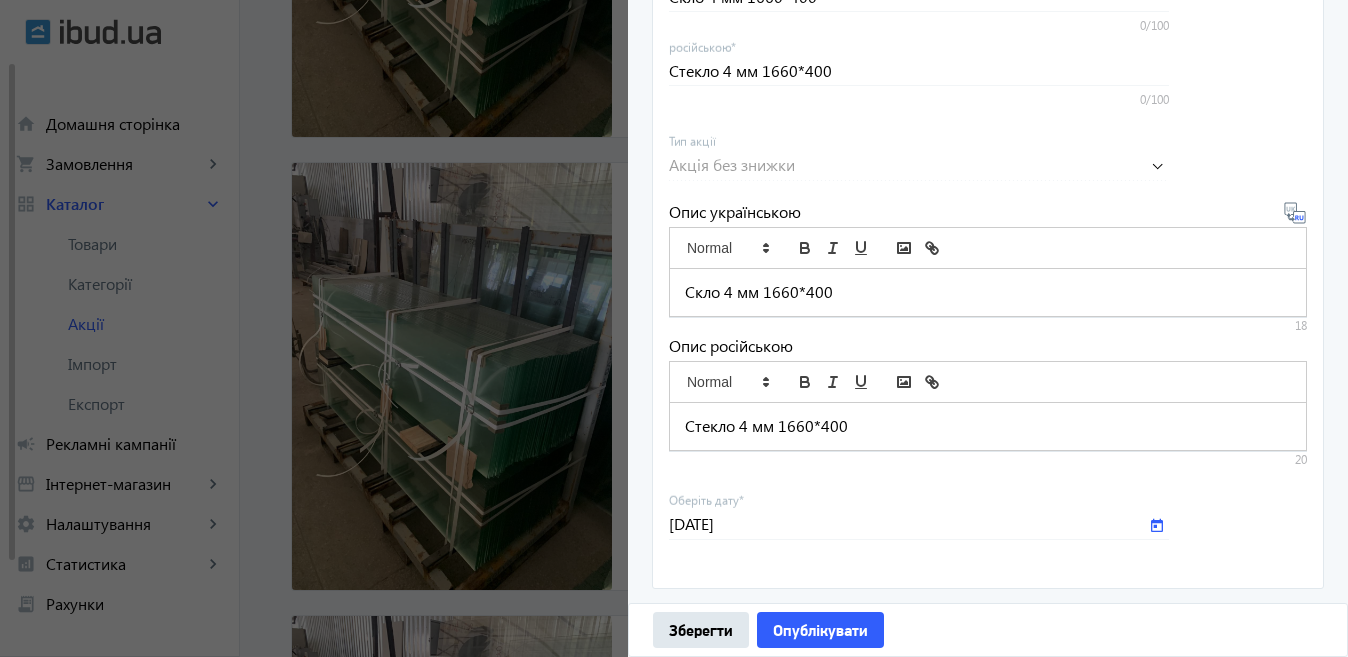 type on "[DATE]" 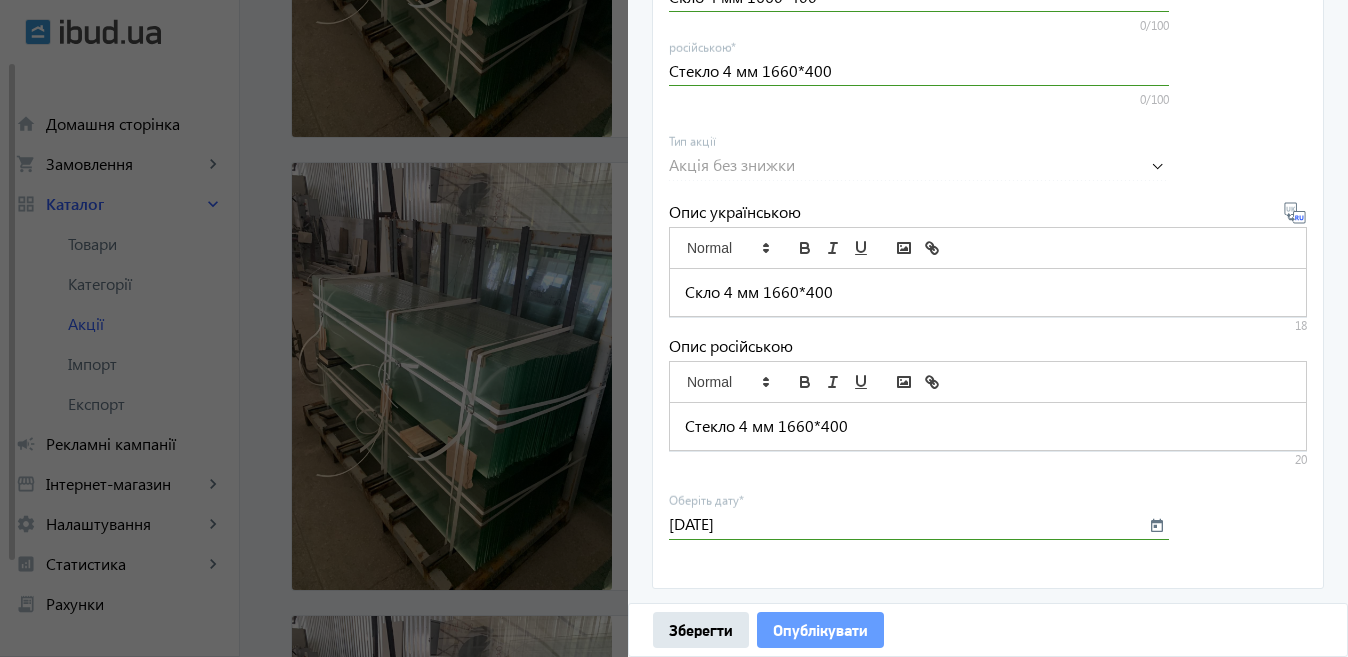 click on "Опублікувати" 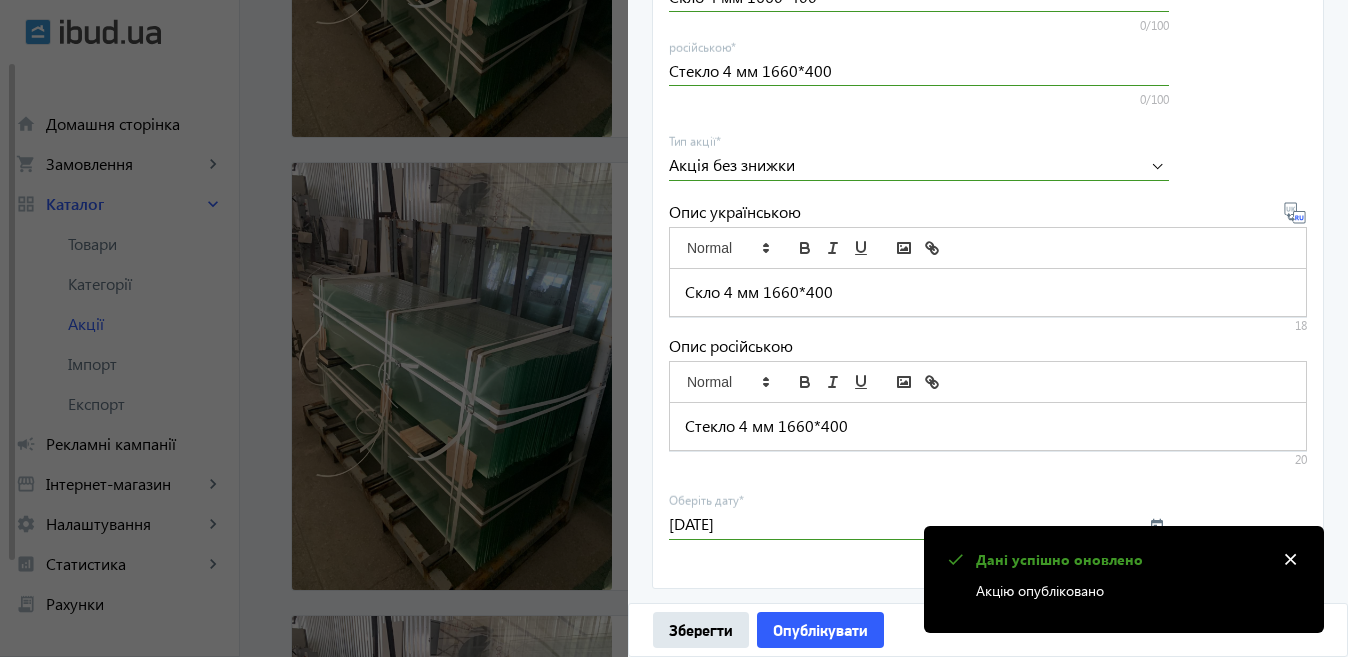 click 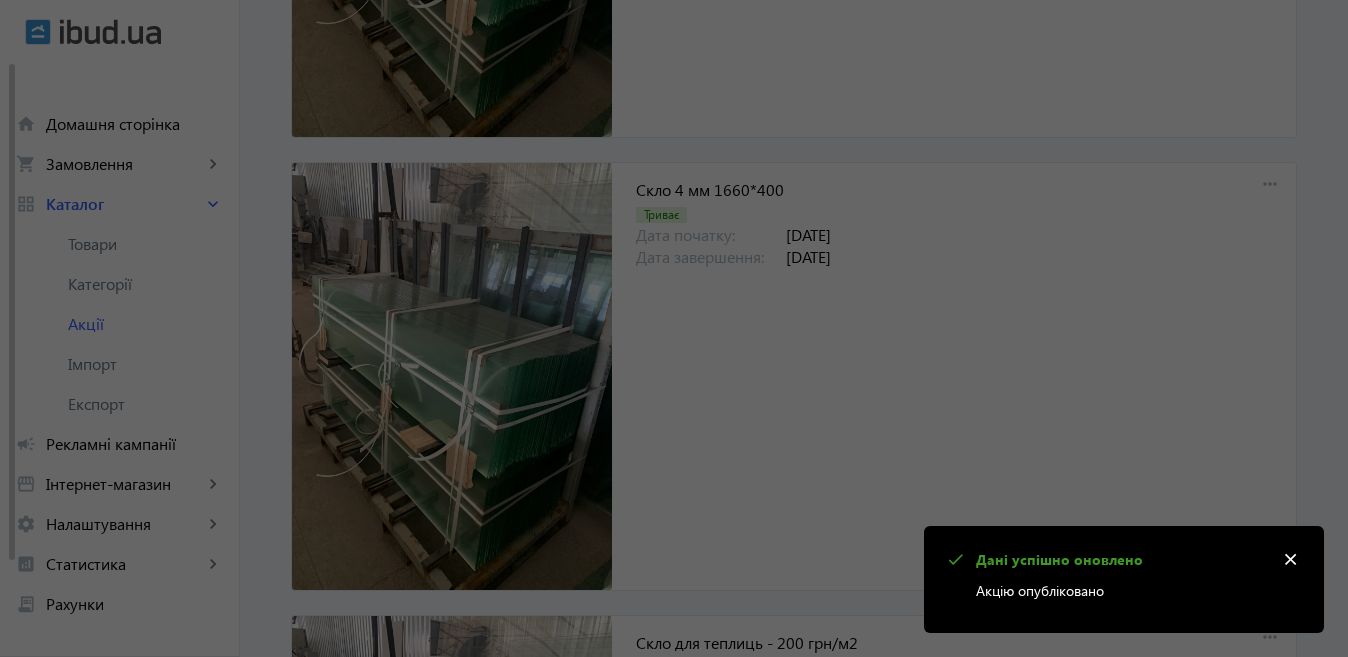 scroll, scrollTop: 0, scrollLeft: 0, axis: both 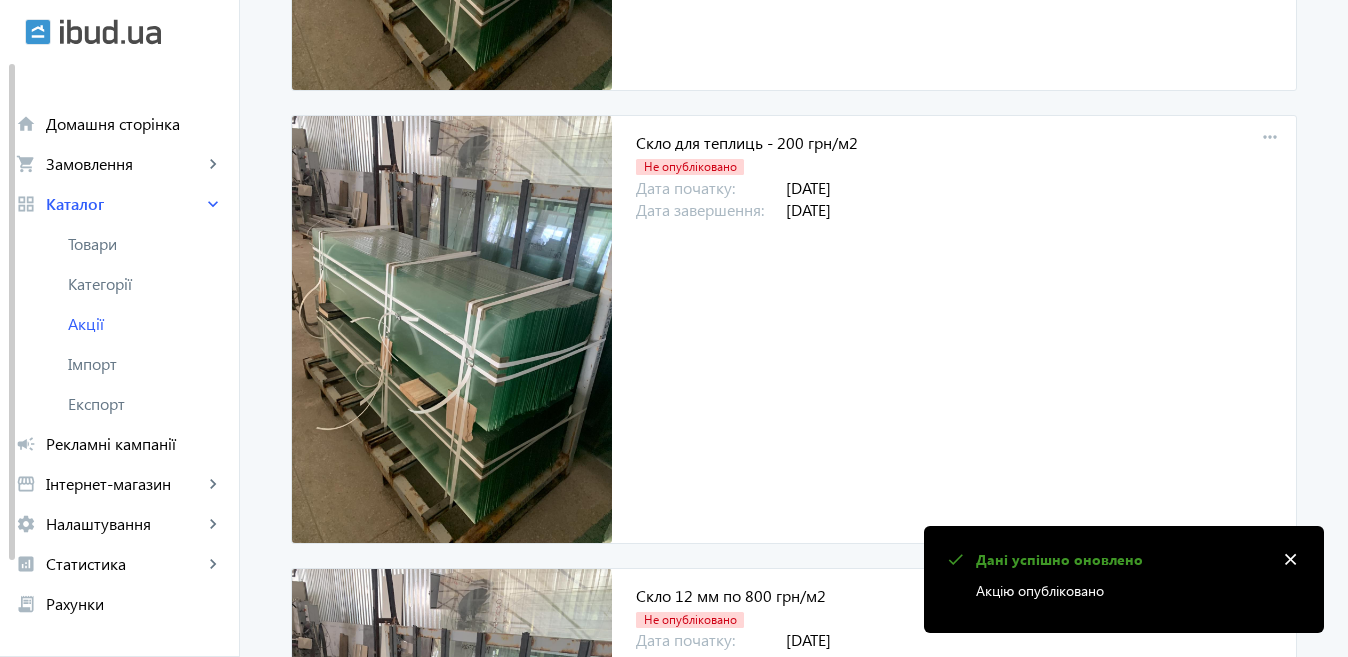 click on "more_horiz" at bounding box center [1270, 138] 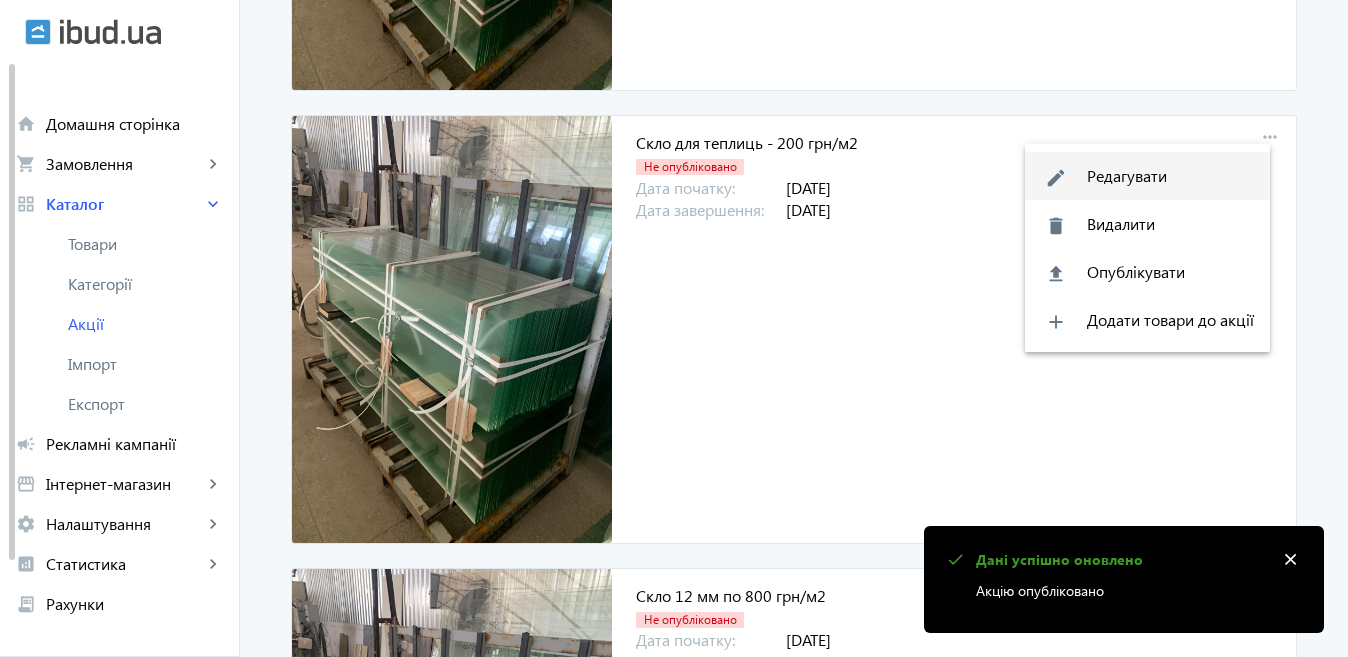 click on "edit Редагувати" at bounding box center [1147, 176] 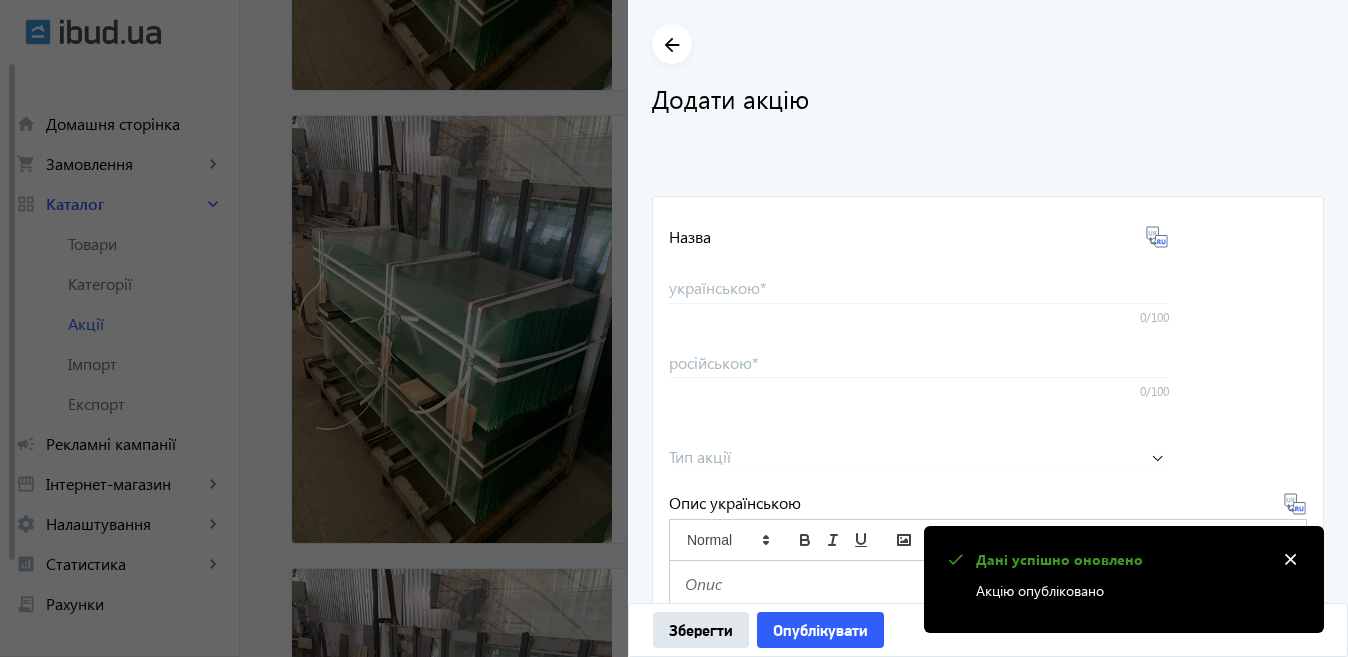 type on "Скло для теплиць - 200 грн/м2" 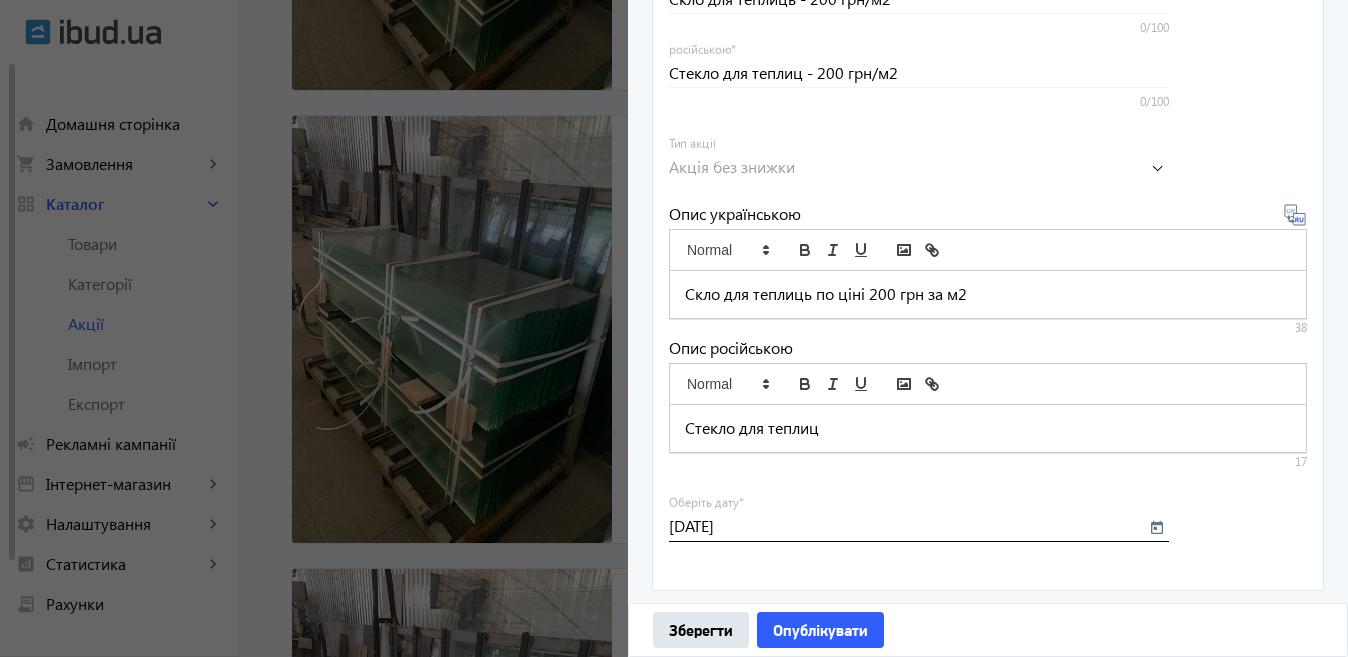 scroll, scrollTop: 691, scrollLeft: 0, axis: vertical 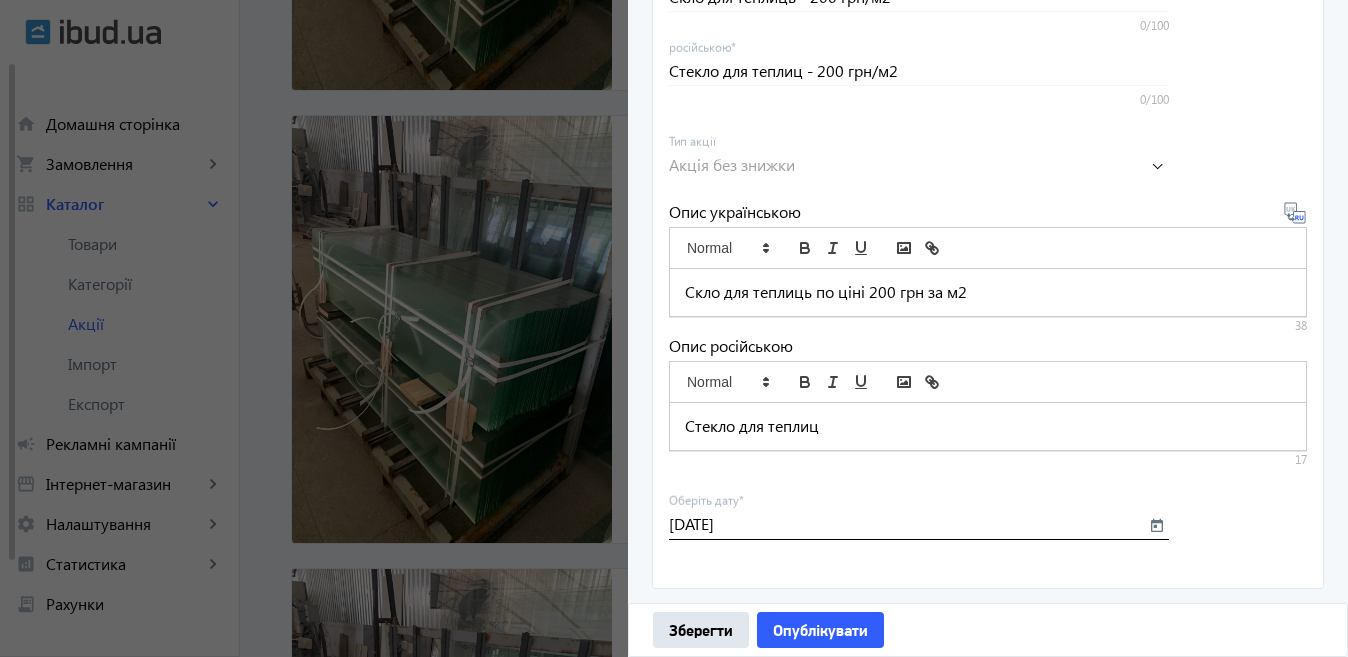 click 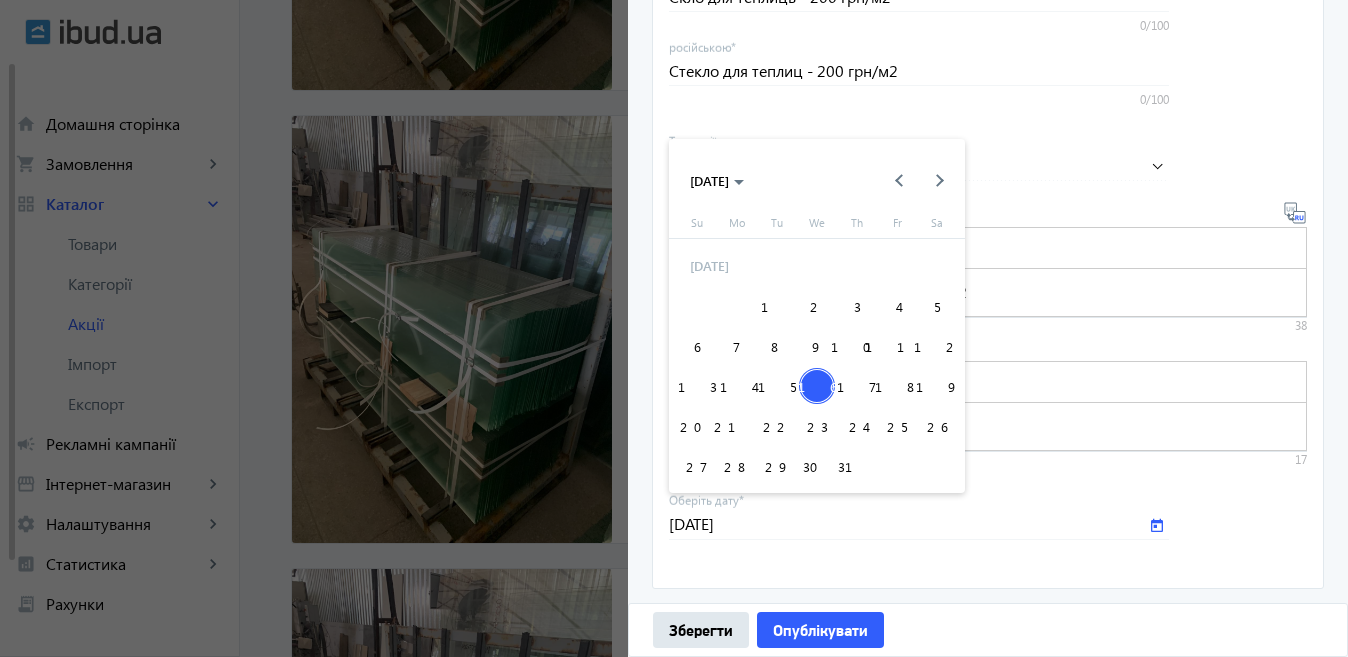 click on "18" at bounding box center (897, 386) 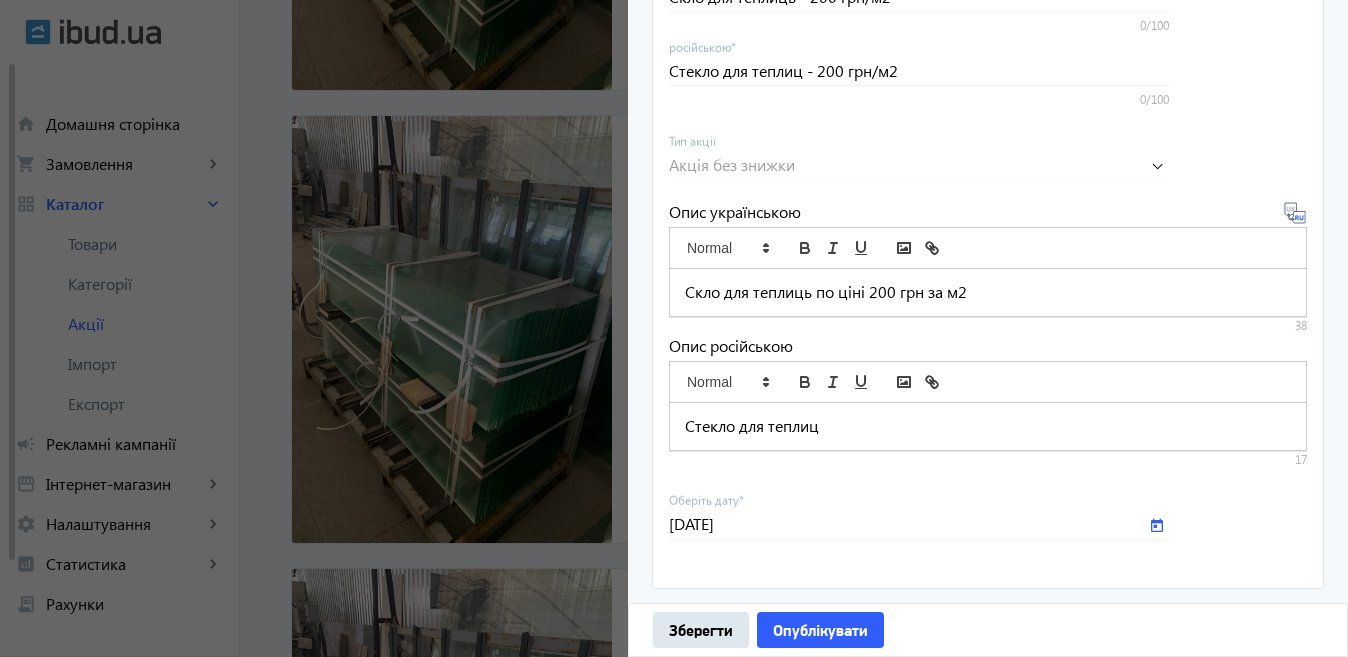 type on "[DATE]" 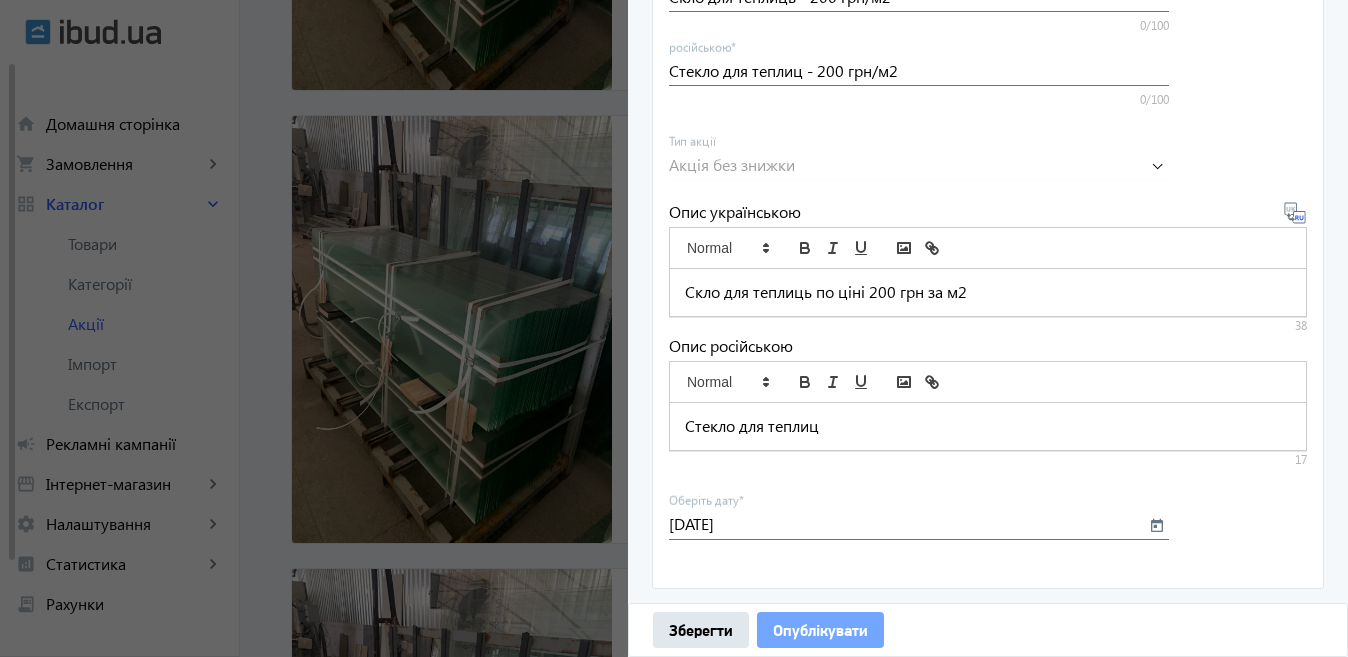 click on "Опублікувати" 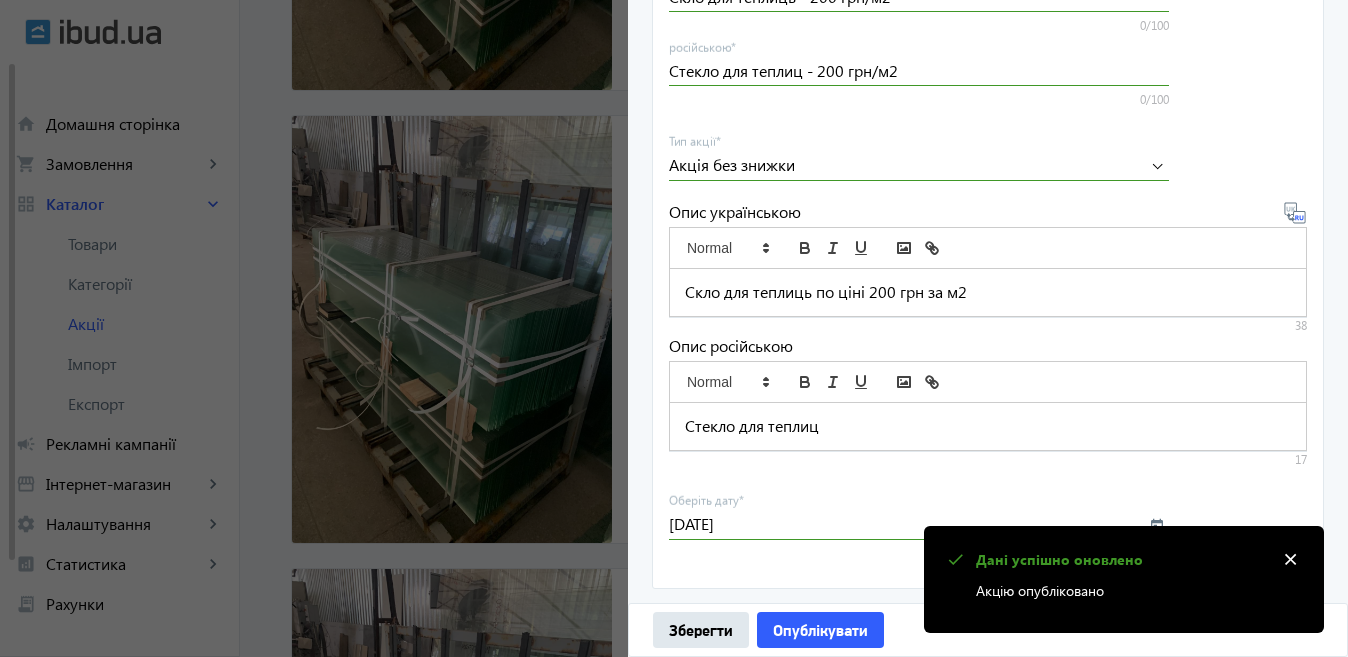click 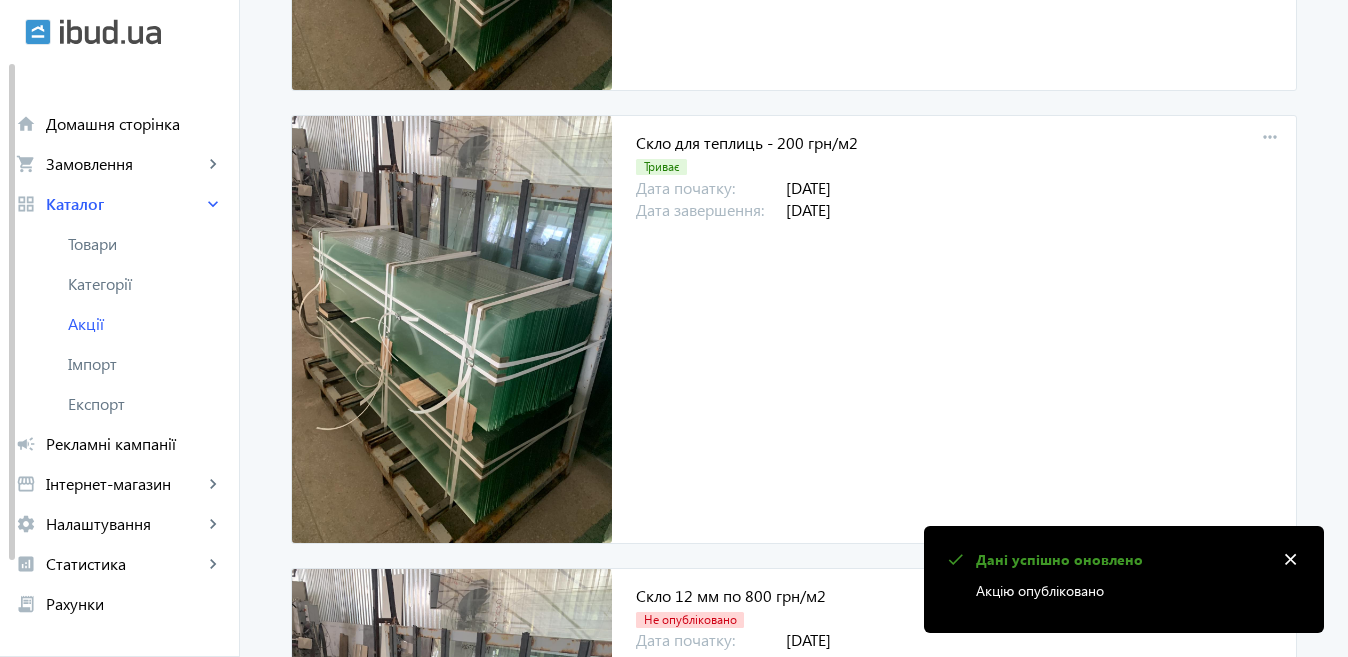 scroll, scrollTop: 0, scrollLeft: 0, axis: both 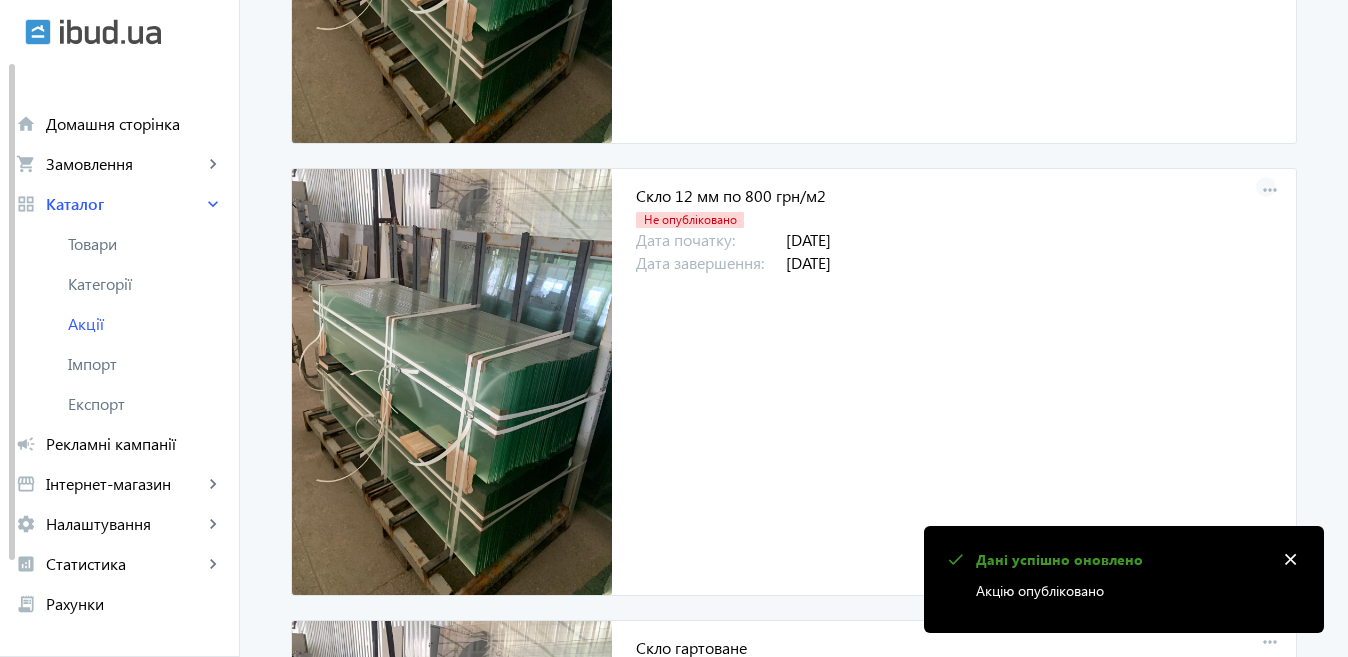 click on "more_horiz" at bounding box center (1270, 191) 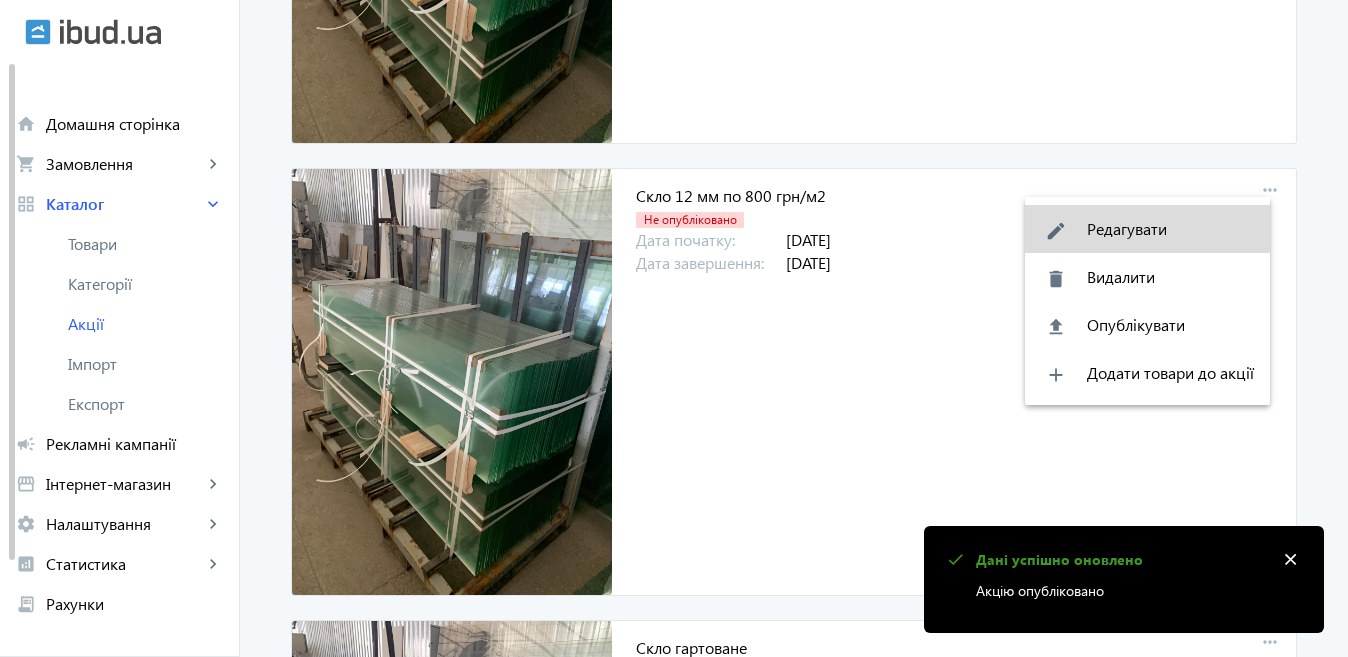 click on "edit Редагувати" at bounding box center [1147, 229] 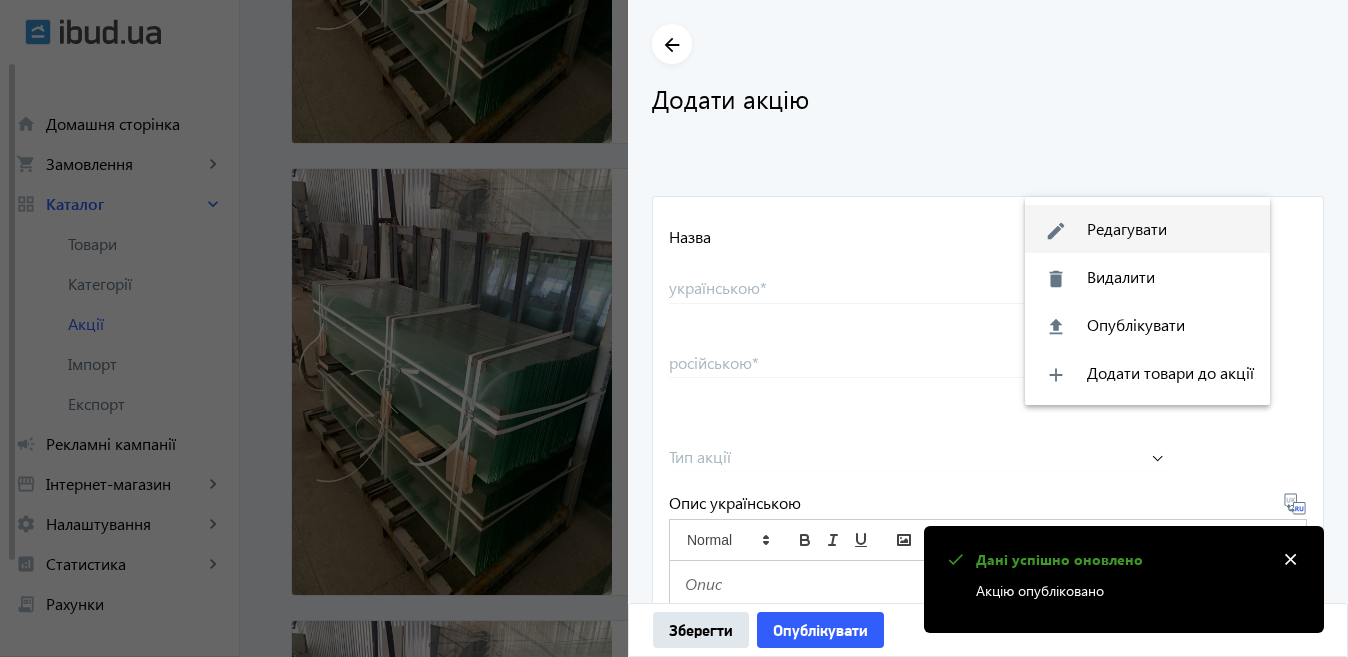 type on "Скло 12 мм по 800 грн/м2" 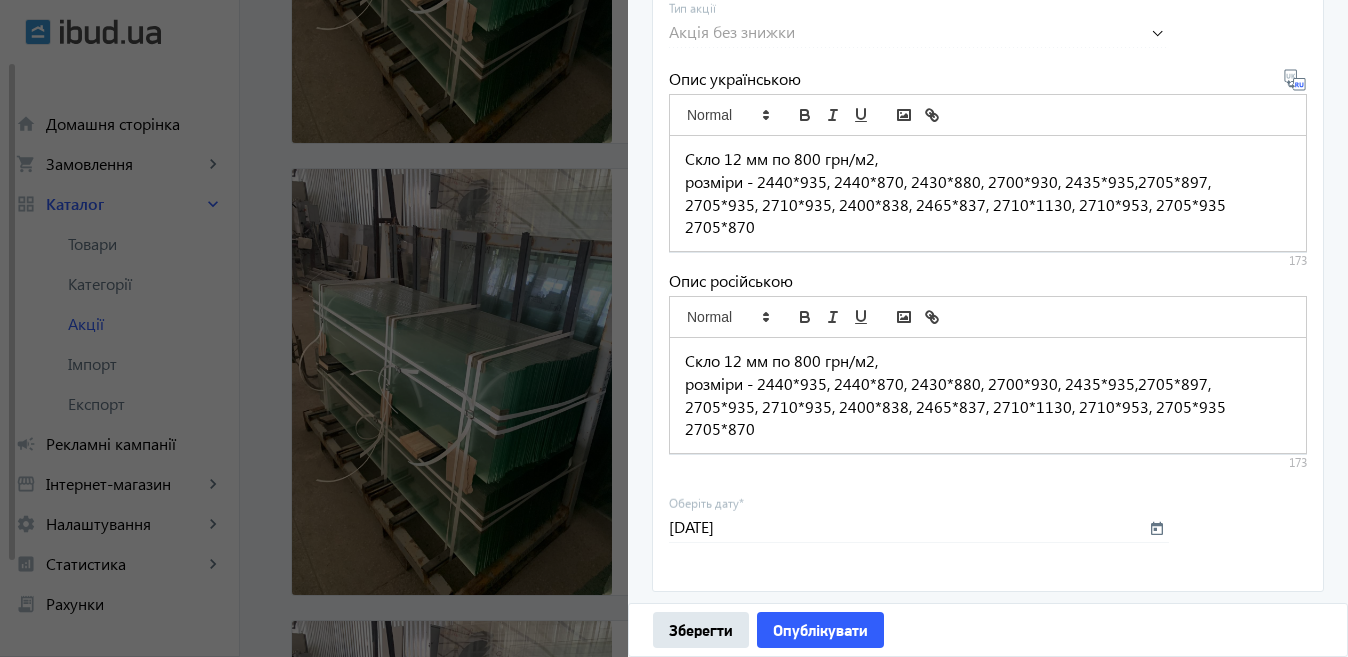scroll, scrollTop: 827, scrollLeft: 0, axis: vertical 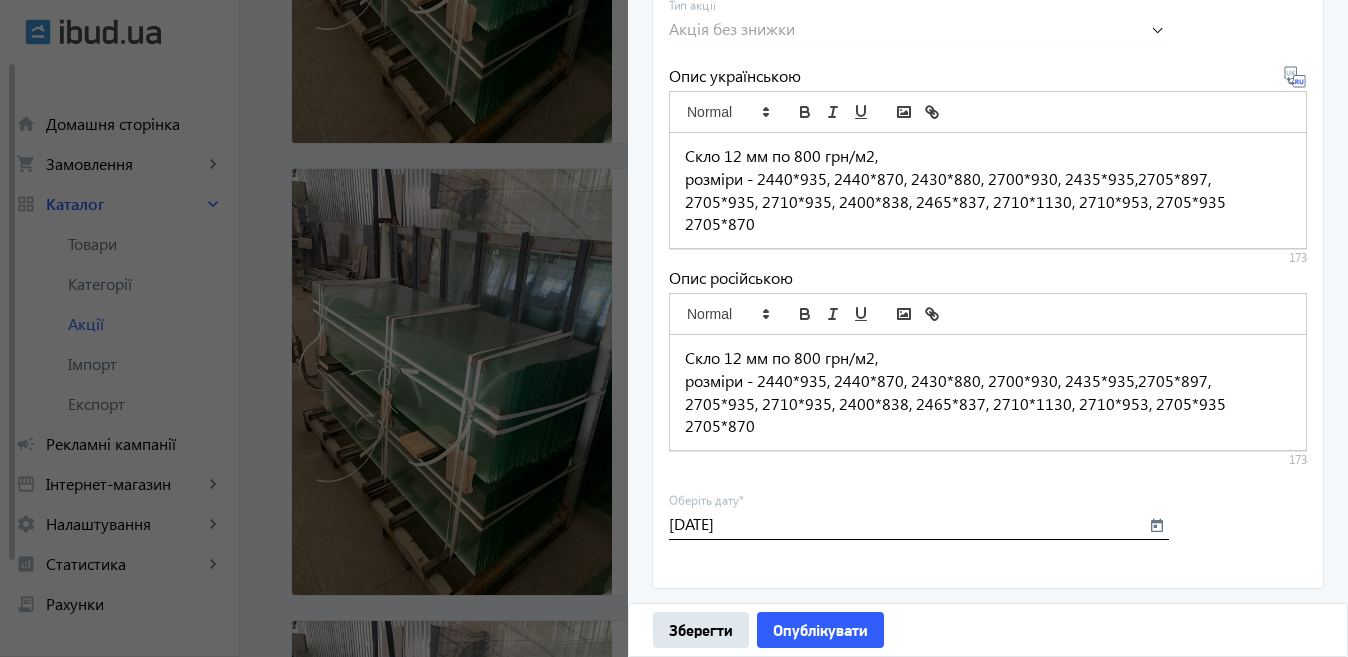 click 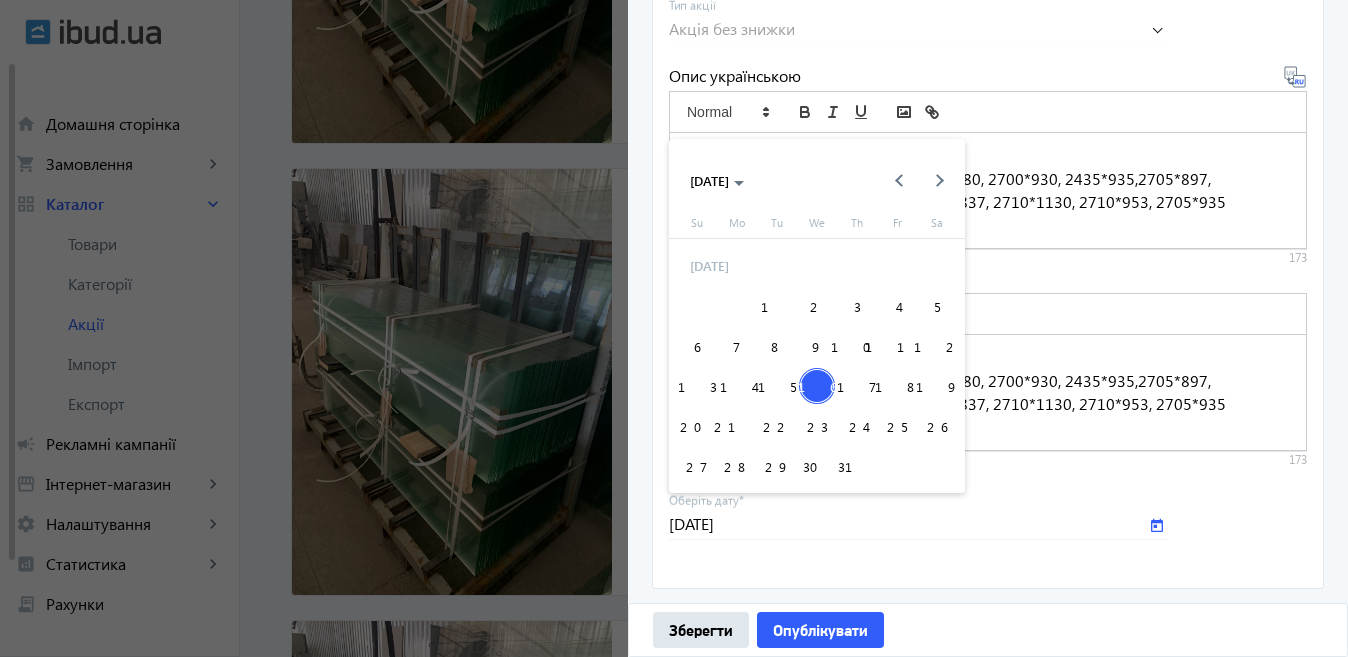 click on "18" at bounding box center (897, 386) 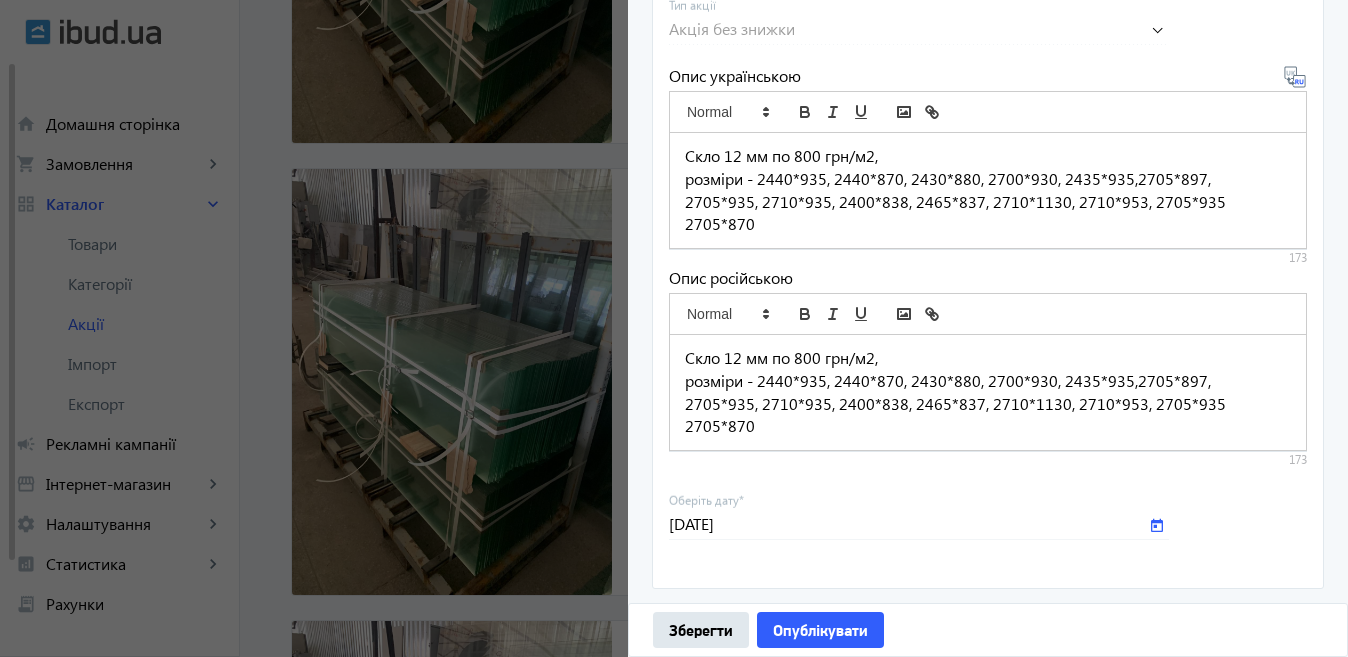 type on "[DATE]" 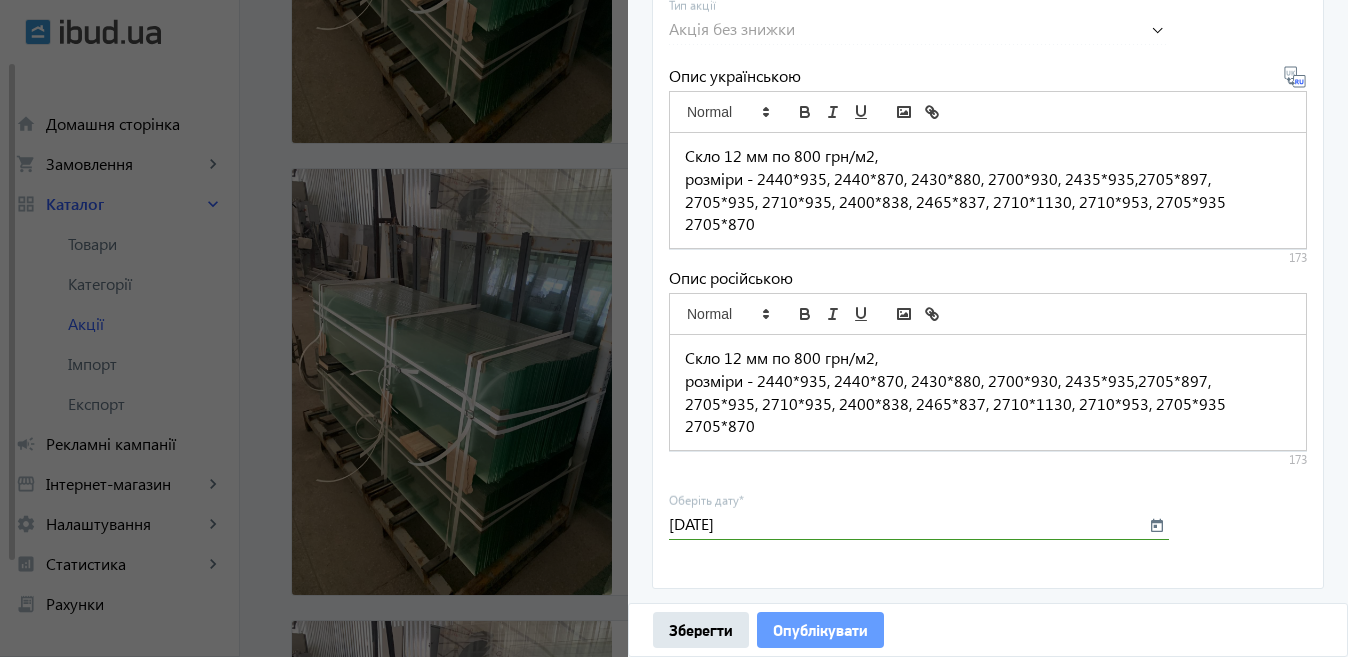 click on "Опублікувати" 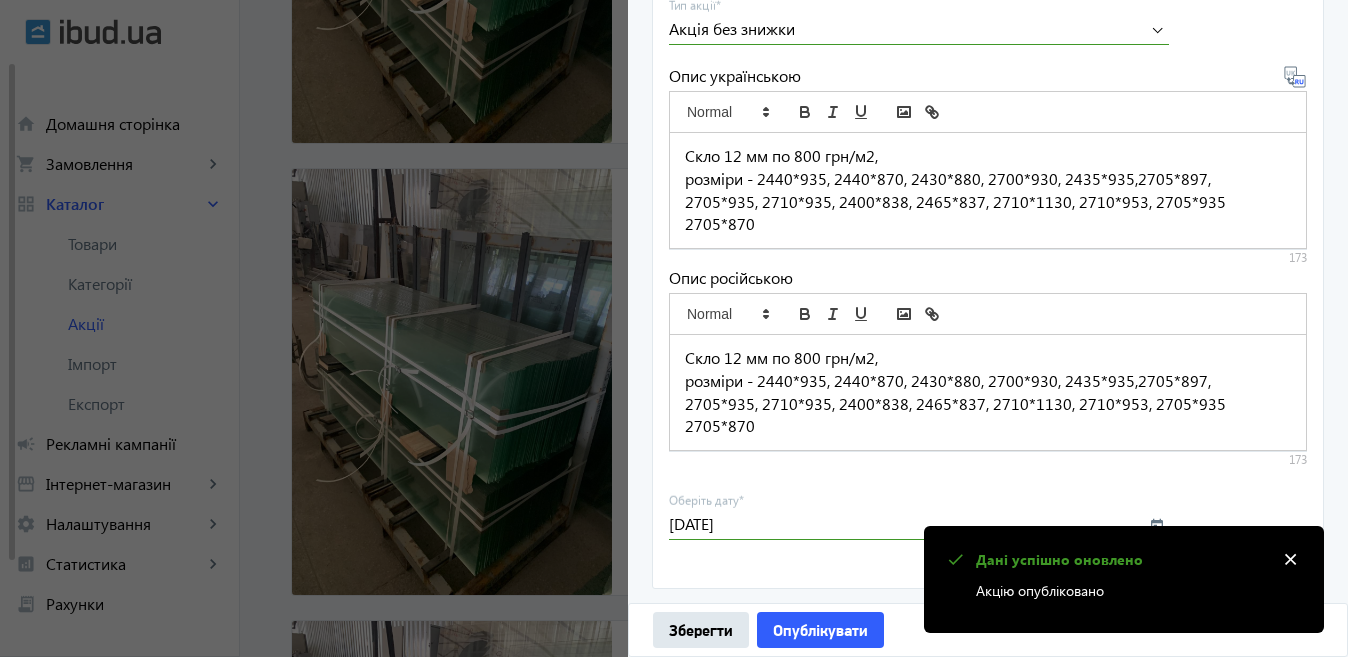 click 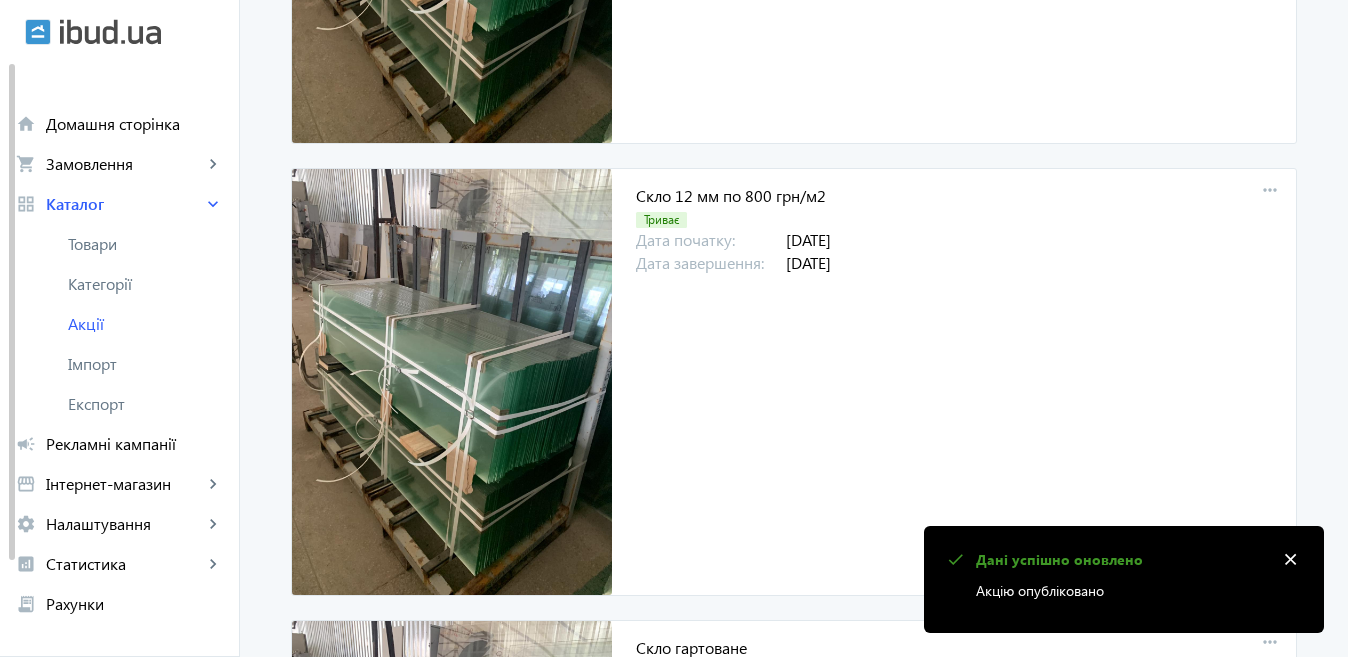 scroll, scrollTop: 0, scrollLeft: 0, axis: both 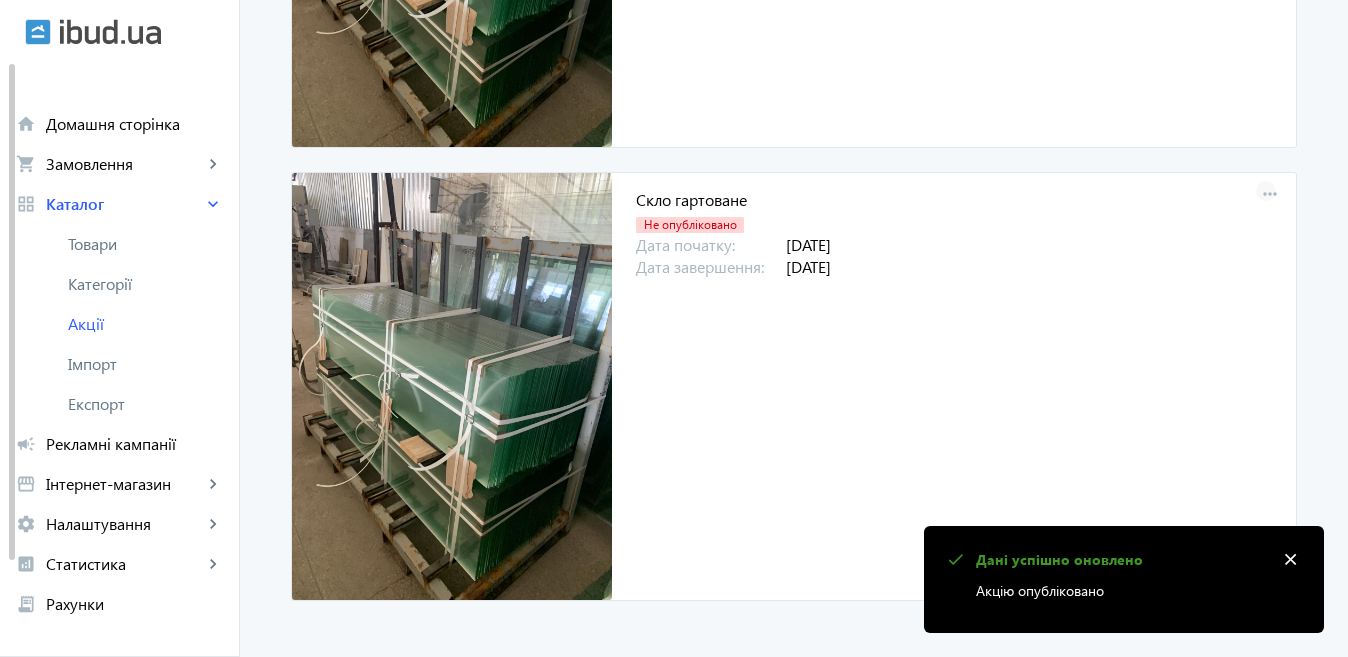 click on "more_horiz" at bounding box center (1270, 195) 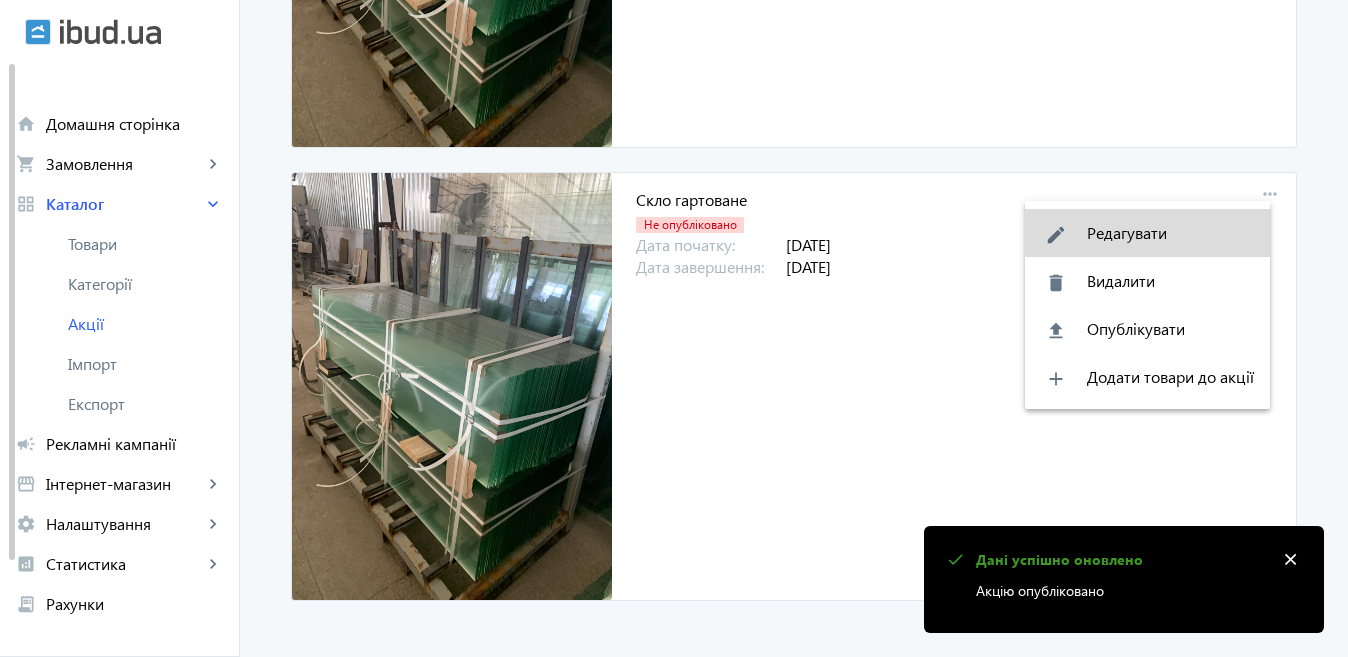 click on "edit Редагувати" at bounding box center (1147, 233) 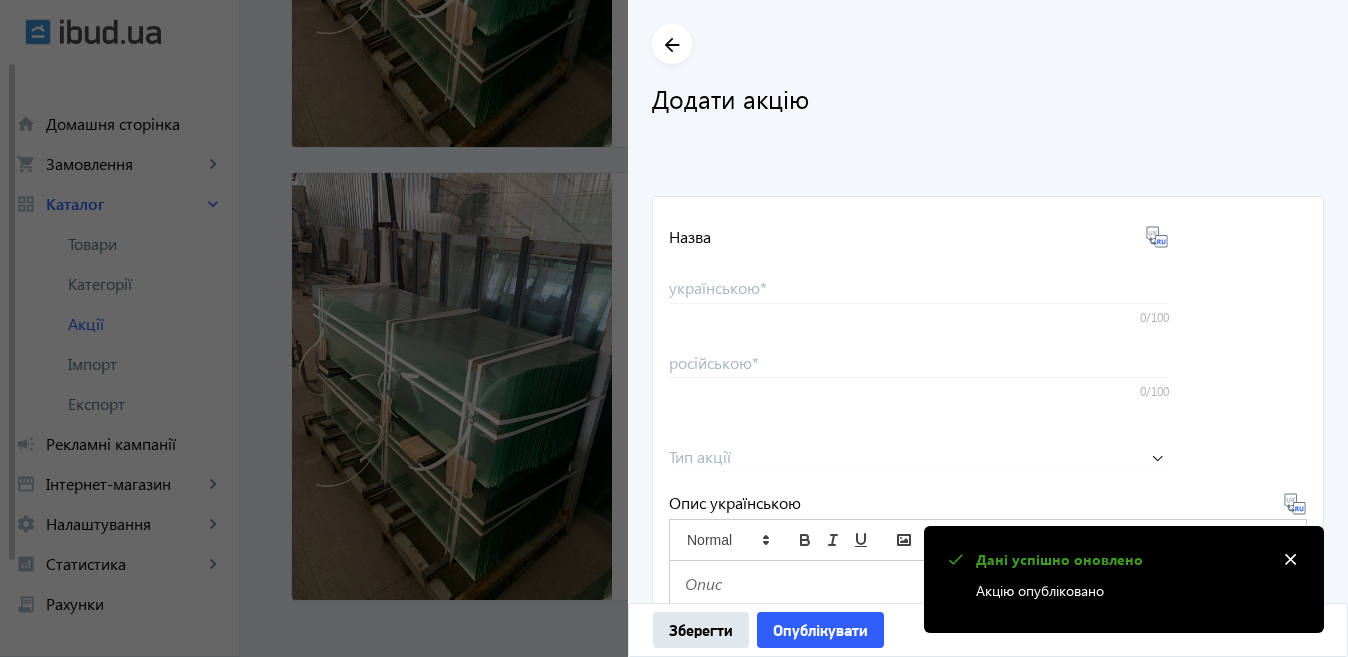 type on "Скло гартоване" 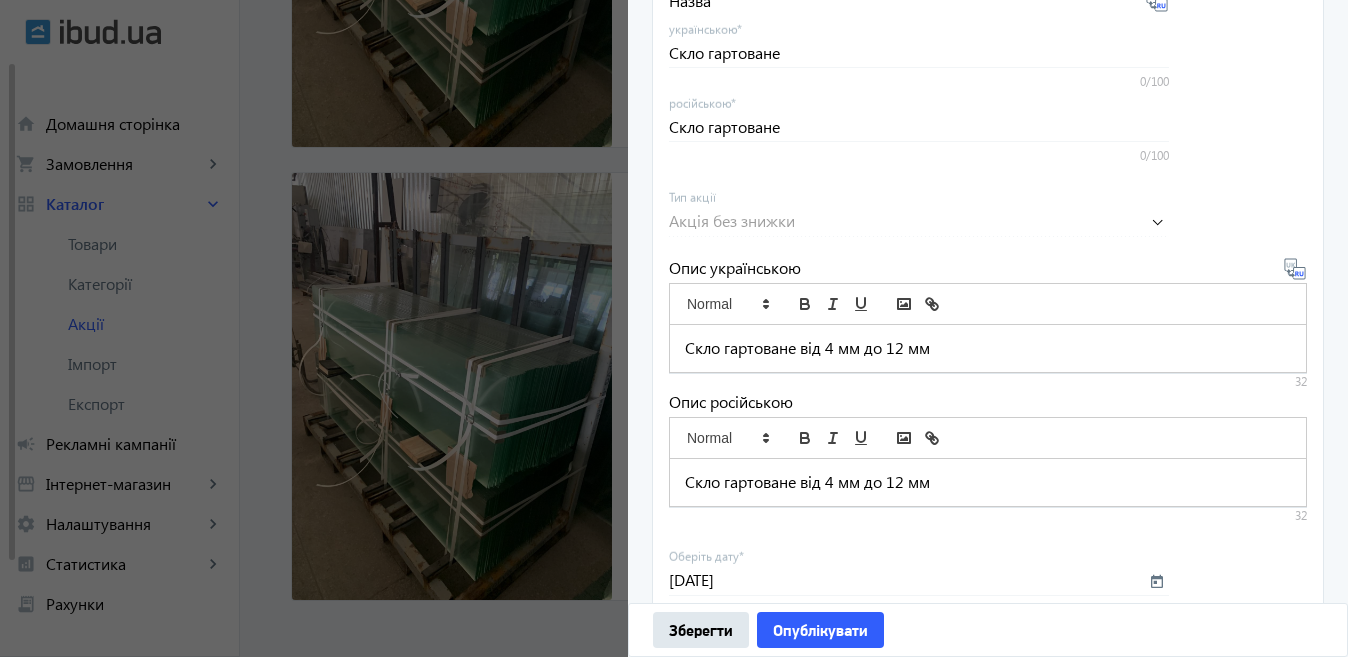 scroll, scrollTop: 691, scrollLeft: 0, axis: vertical 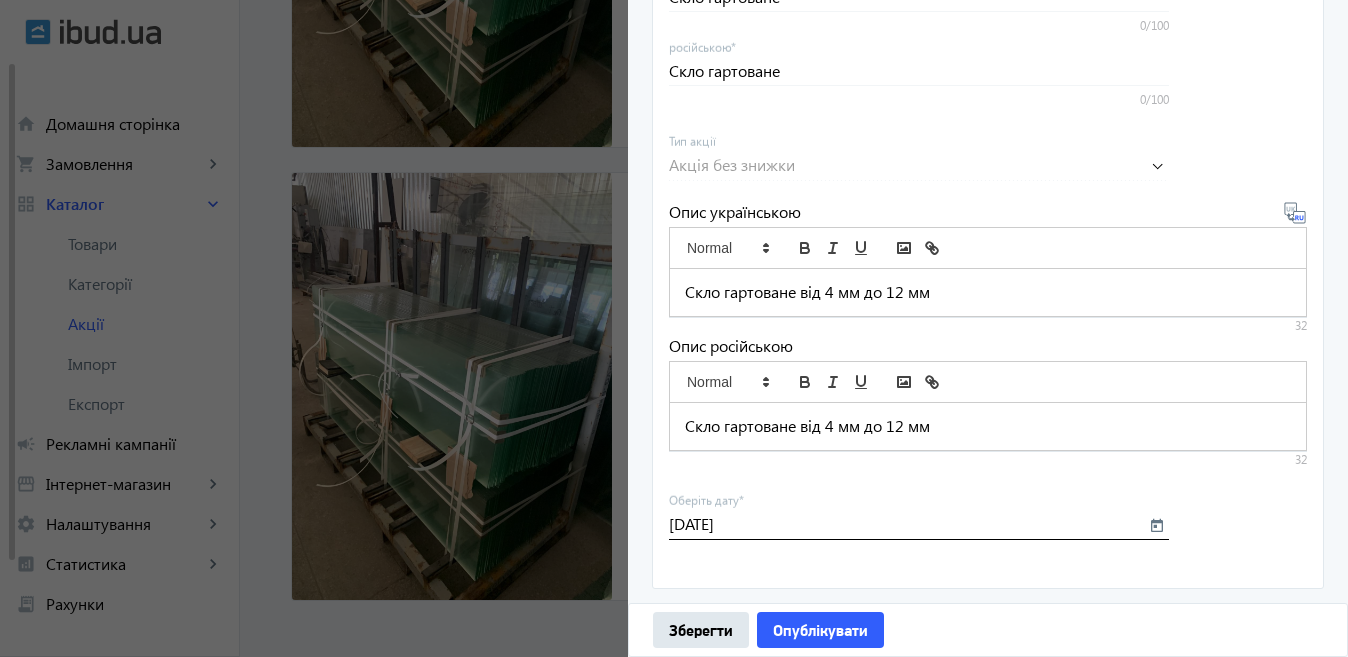 click 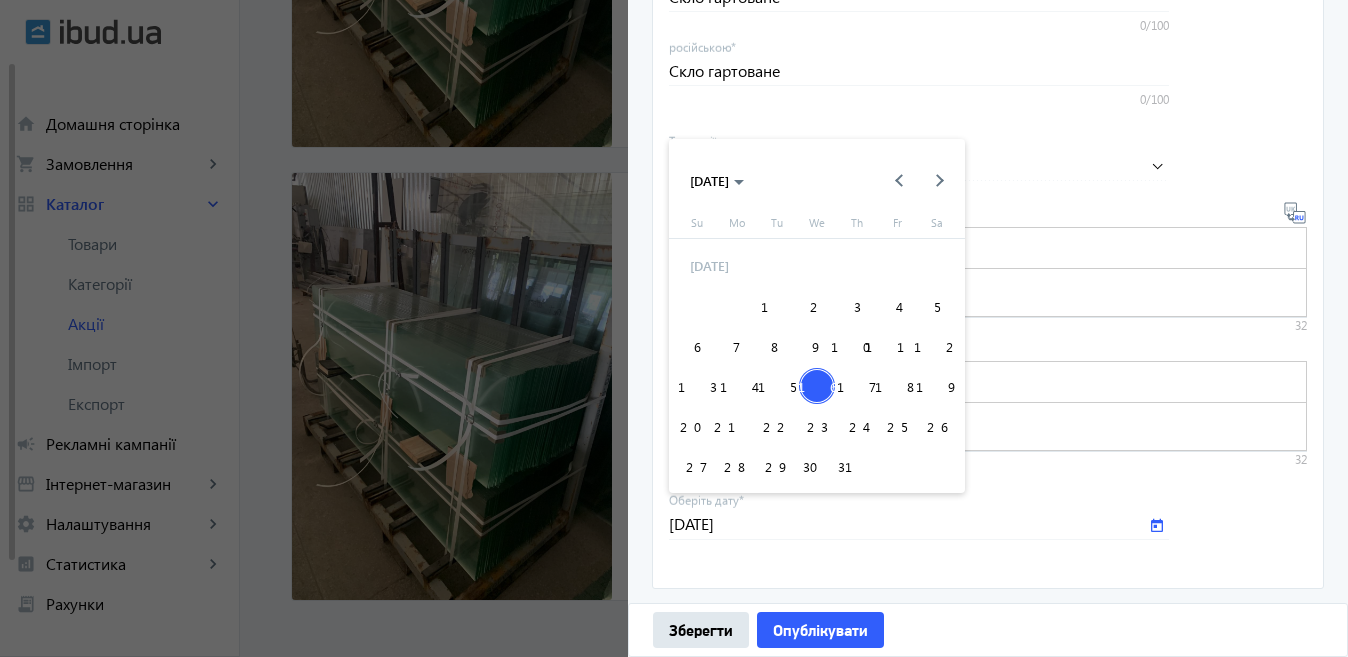 click on "18" at bounding box center (897, 386) 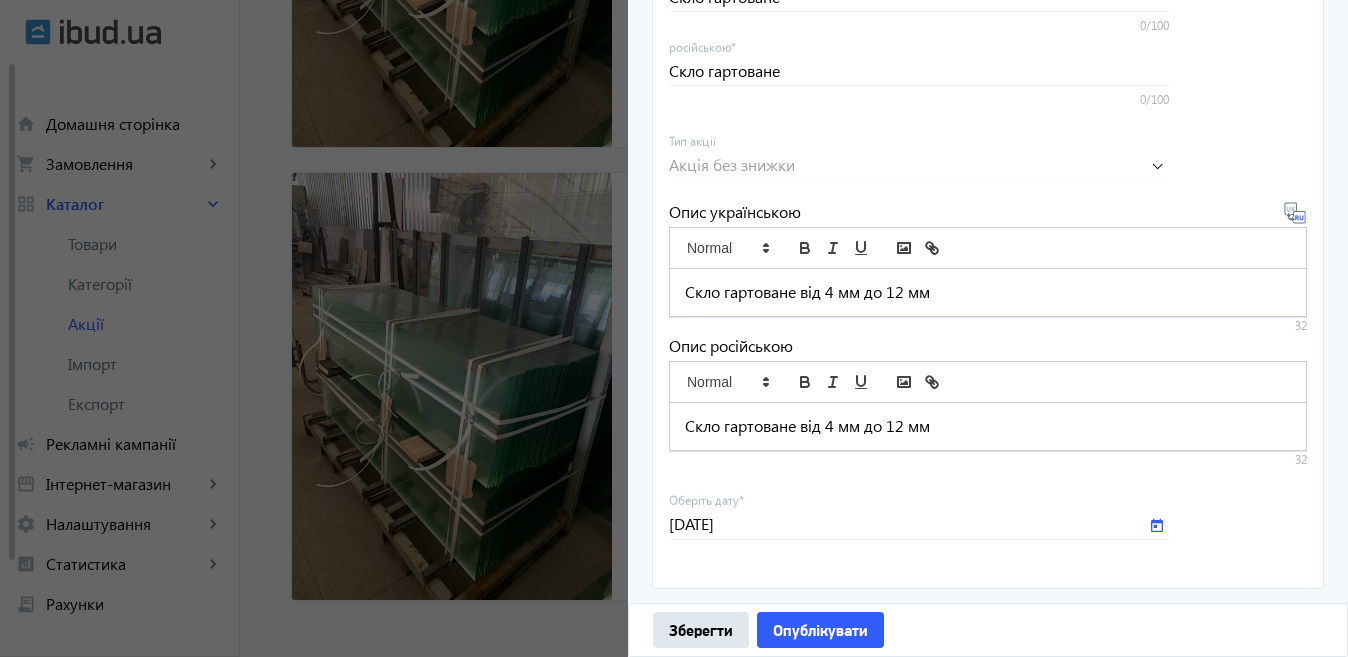type on "[DATE]" 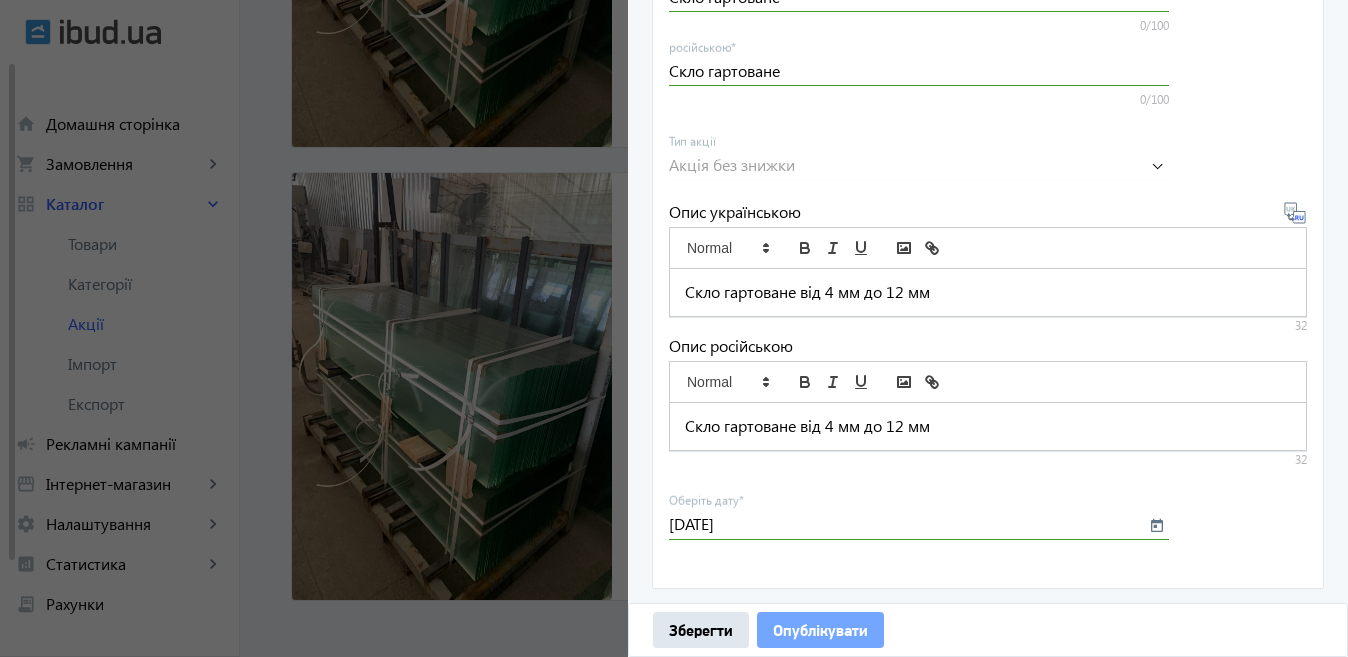 click on "Опублікувати" 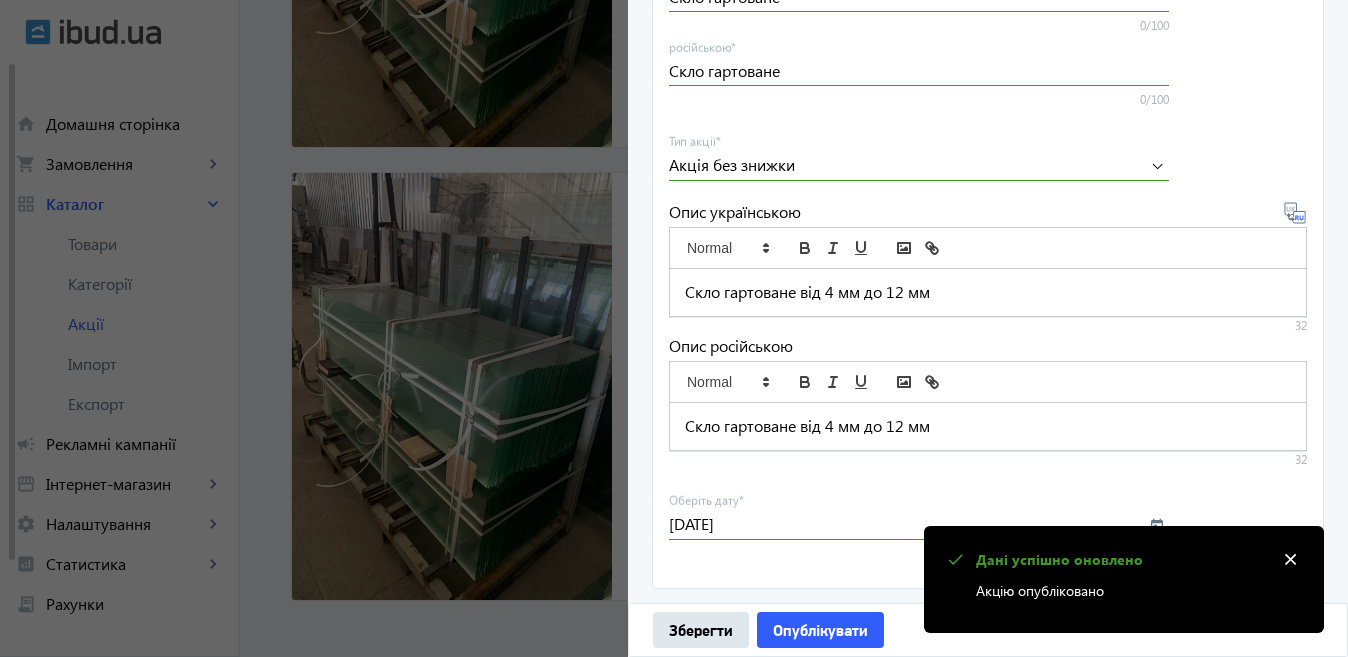click 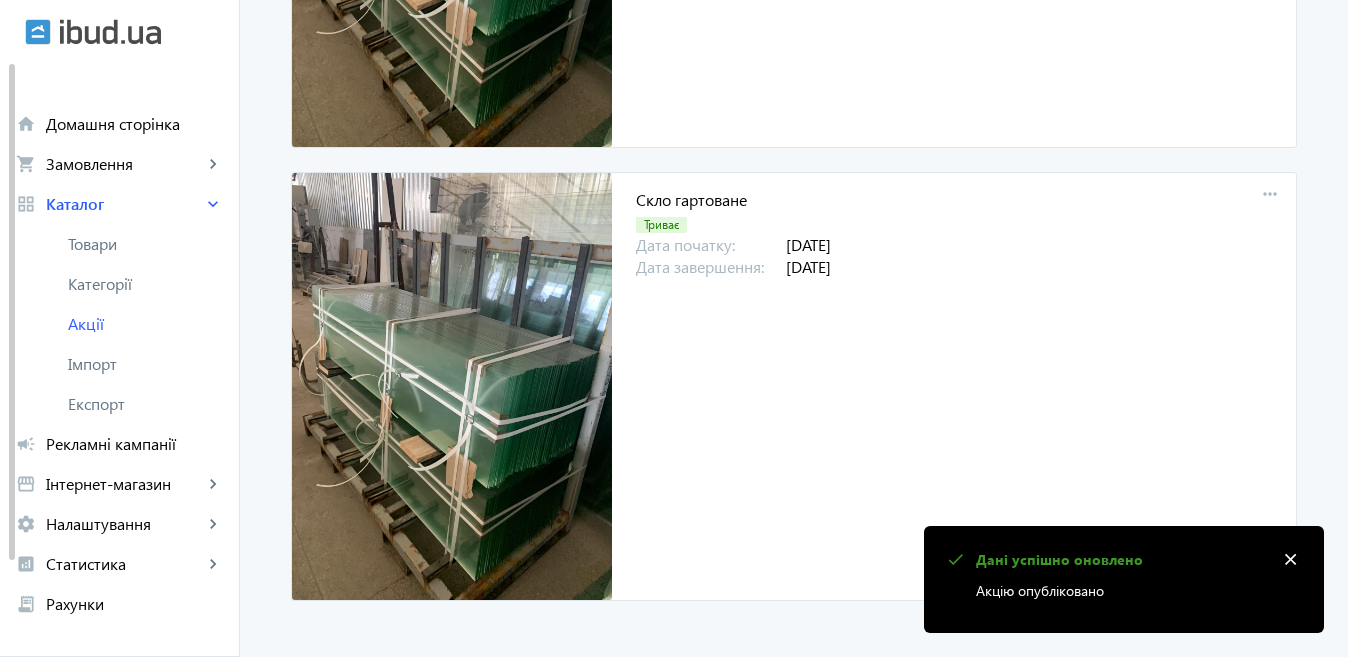 scroll, scrollTop: 0, scrollLeft: 0, axis: both 